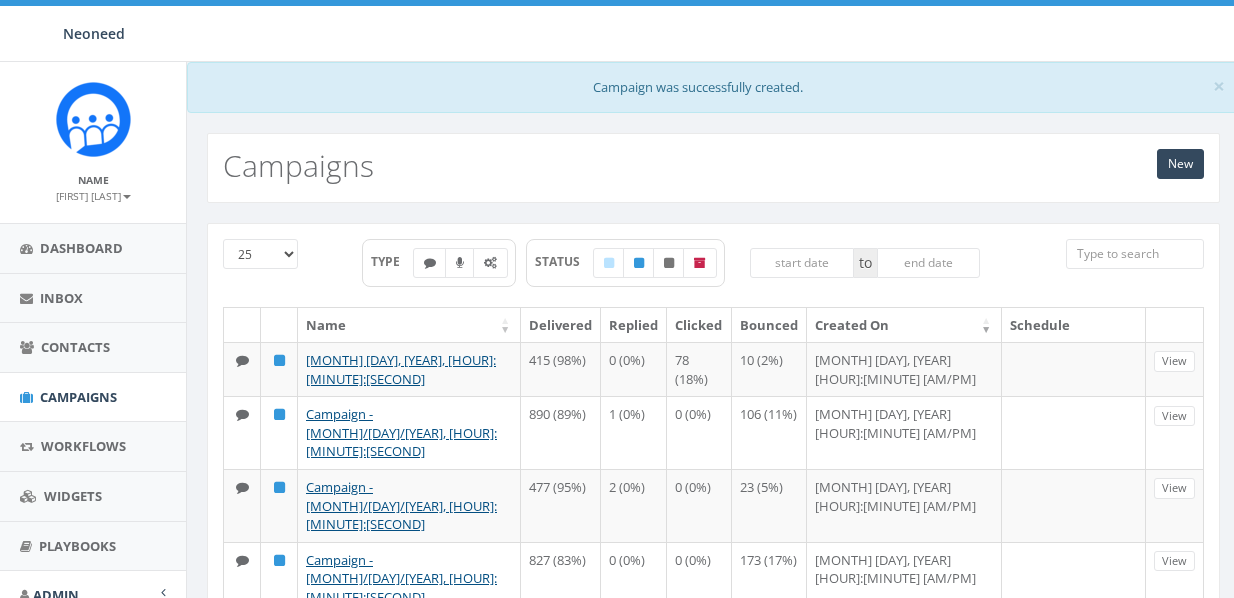 scroll, scrollTop: 0, scrollLeft: 0, axis: both 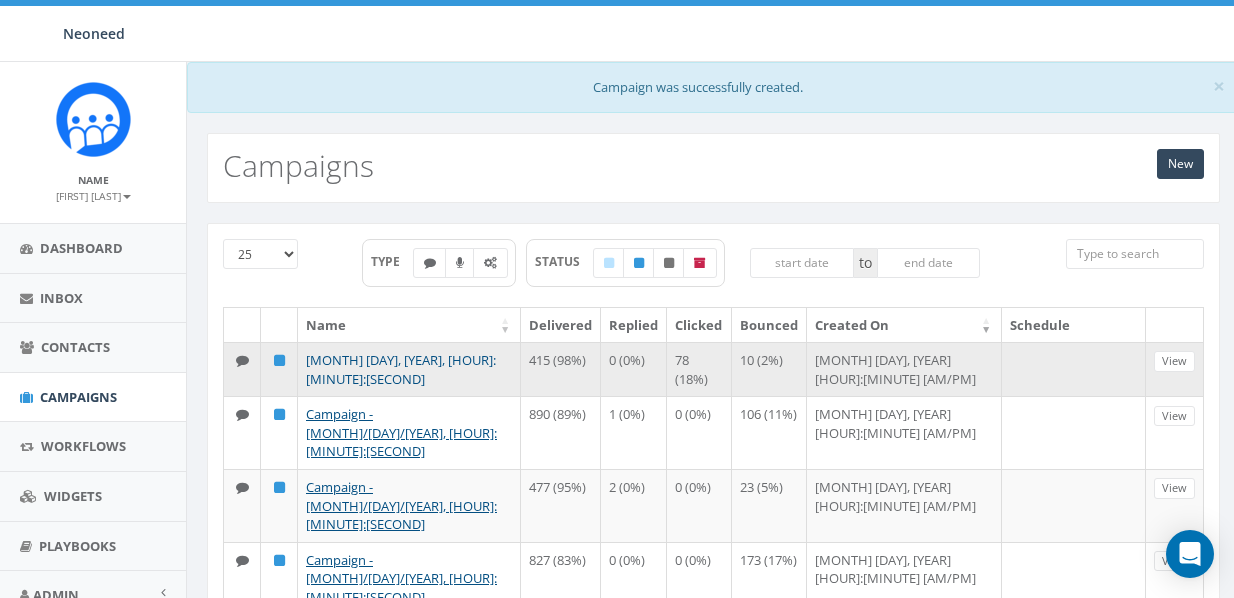 click on "[MONTH] [DAY], [YEAR], [HOUR]:[MINUTE]:[SECOND]" at bounding box center [401, 369] 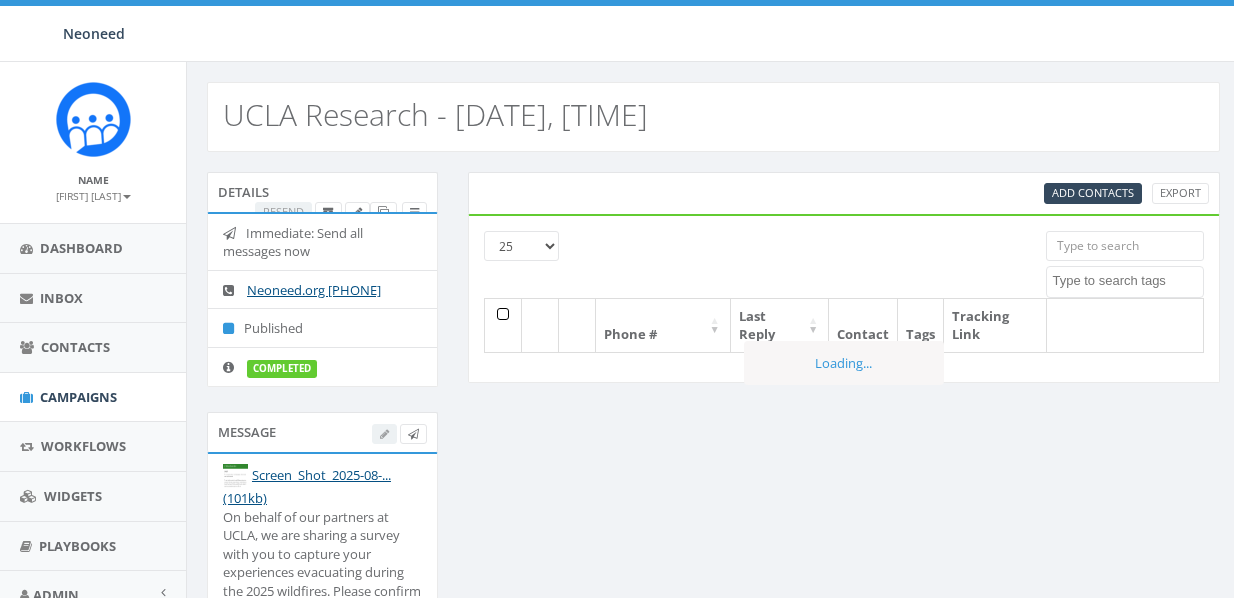 select 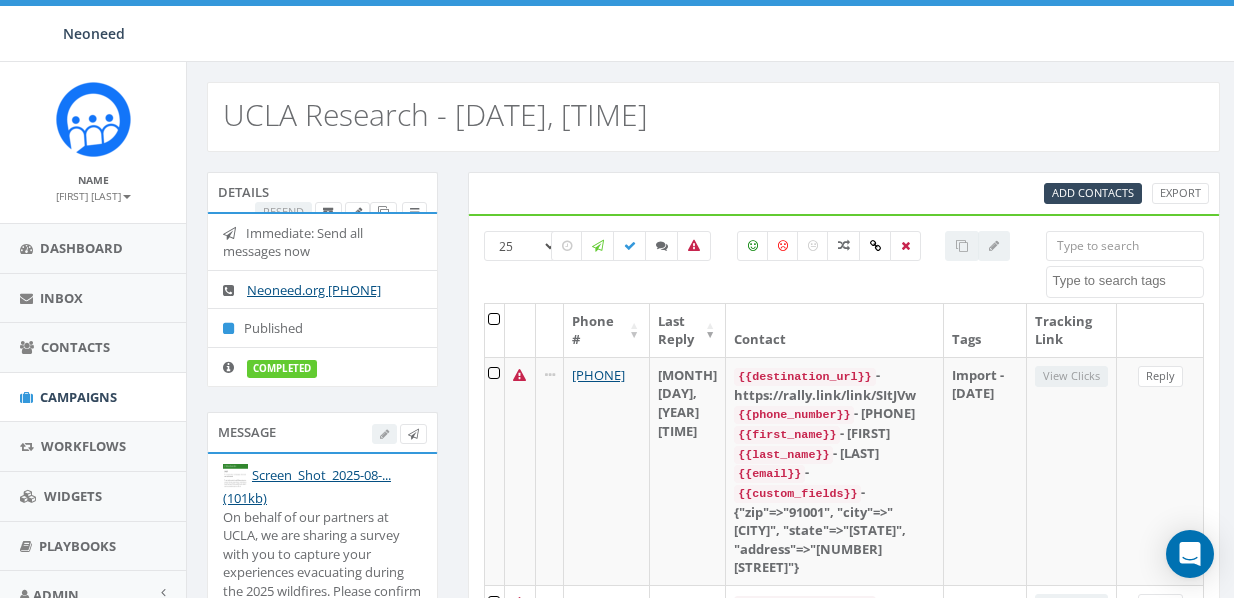 scroll, scrollTop: 0, scrollLeft: 0, axis: both 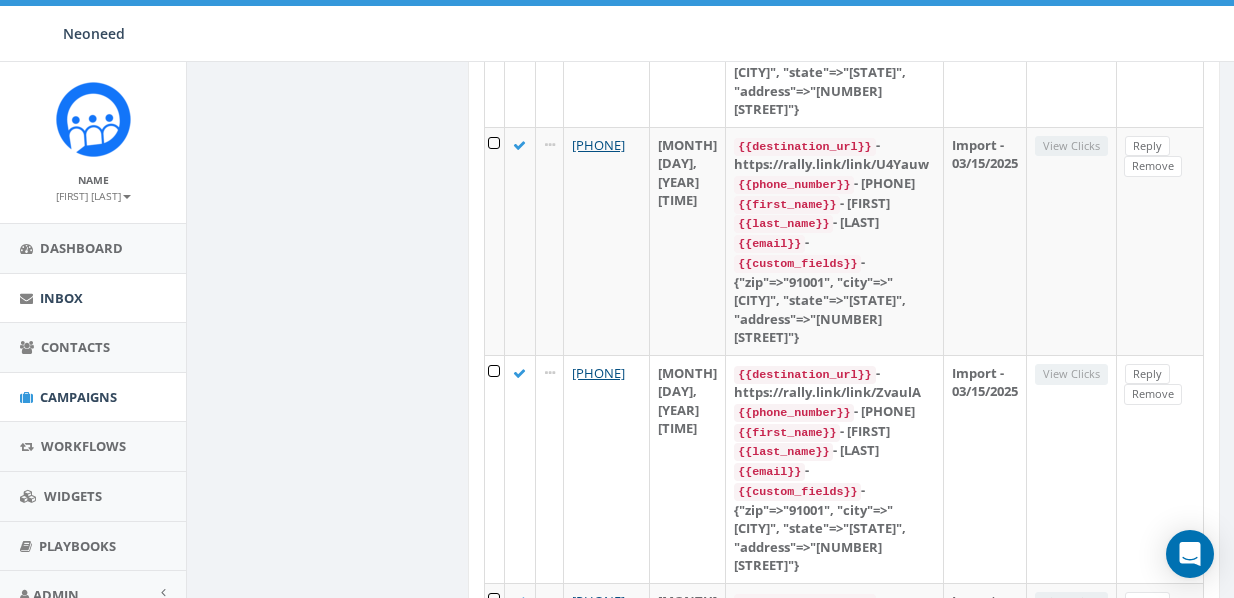 click on "Inbox" at bounding box center (61, 298) 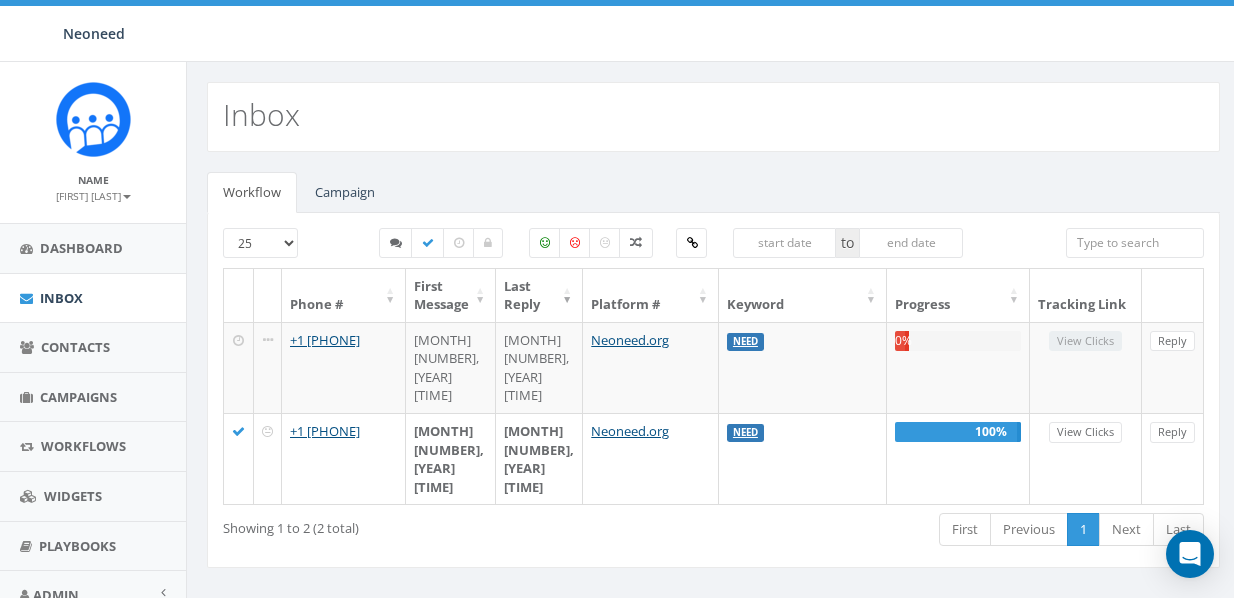 scroll, scrollTop: 0, scrollLeft: 0, axis: both 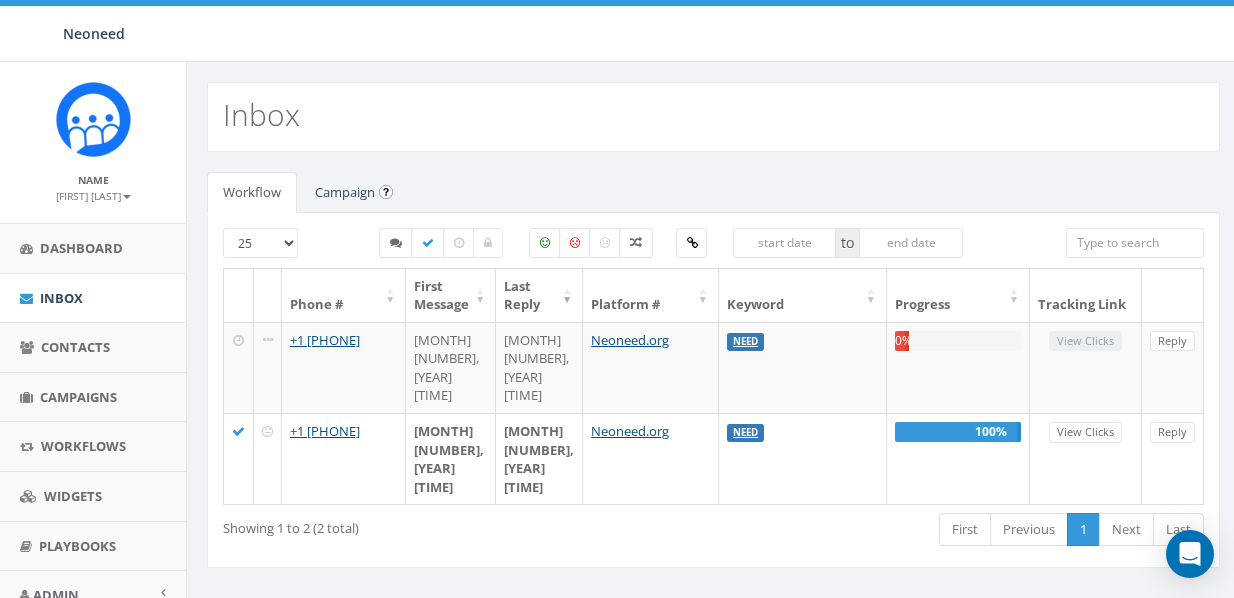 click on "Campaign" at bounding box center [345, 192] 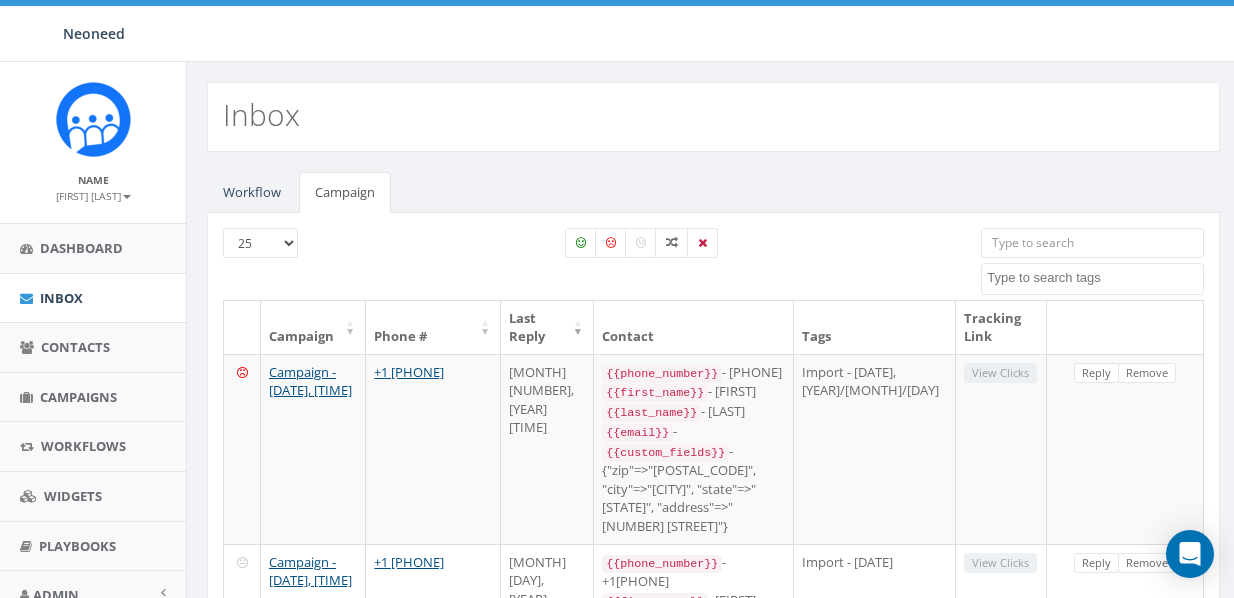scroll, scrollTop: 0, scrollLeft: 0, axis: both 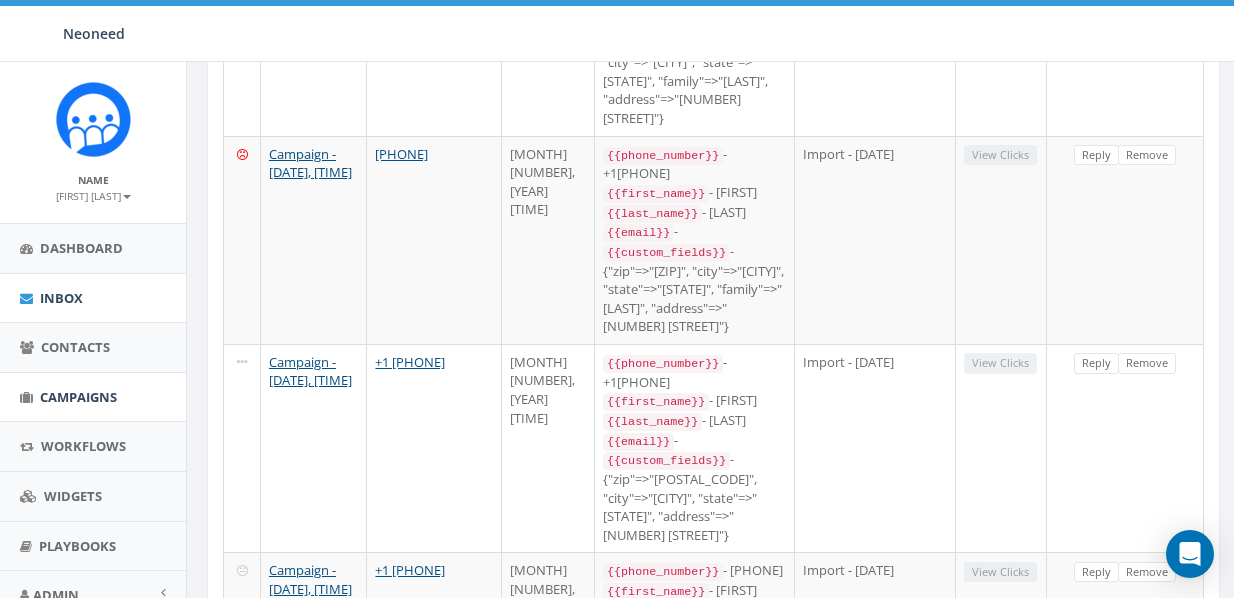 click on "Campaigns" at bounding box center (78, 397) 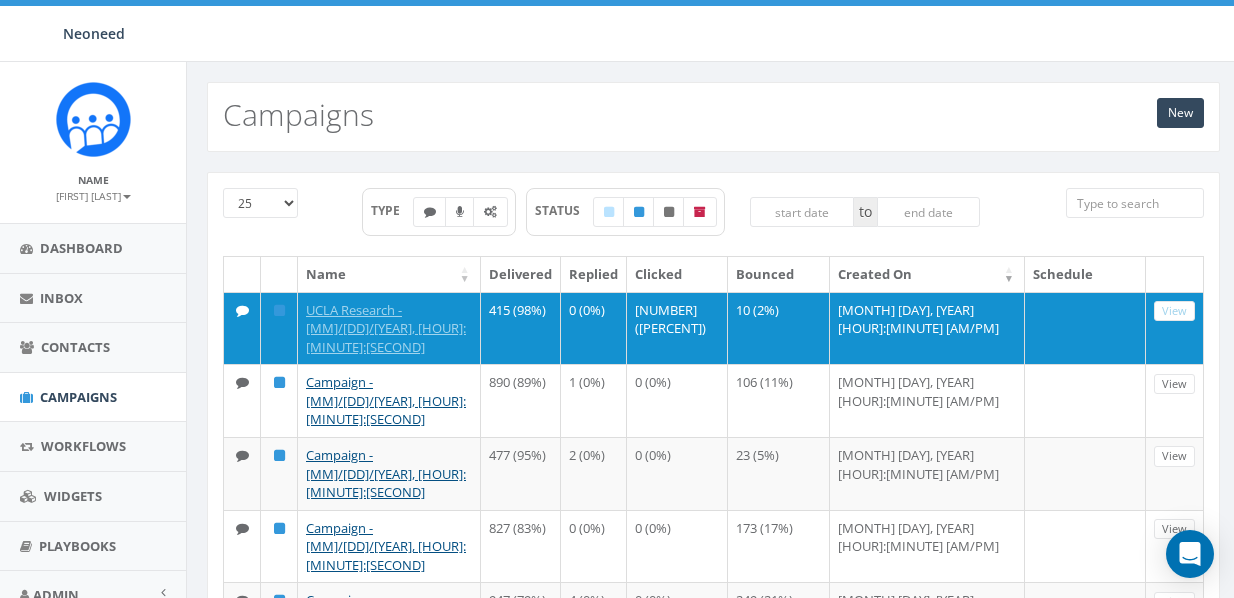 click on "UCLA Research - [MM]/[DD]/[YEAR], [HOUR]:[MINUTE]:[SECOND]" at bounding box center [386, 328] 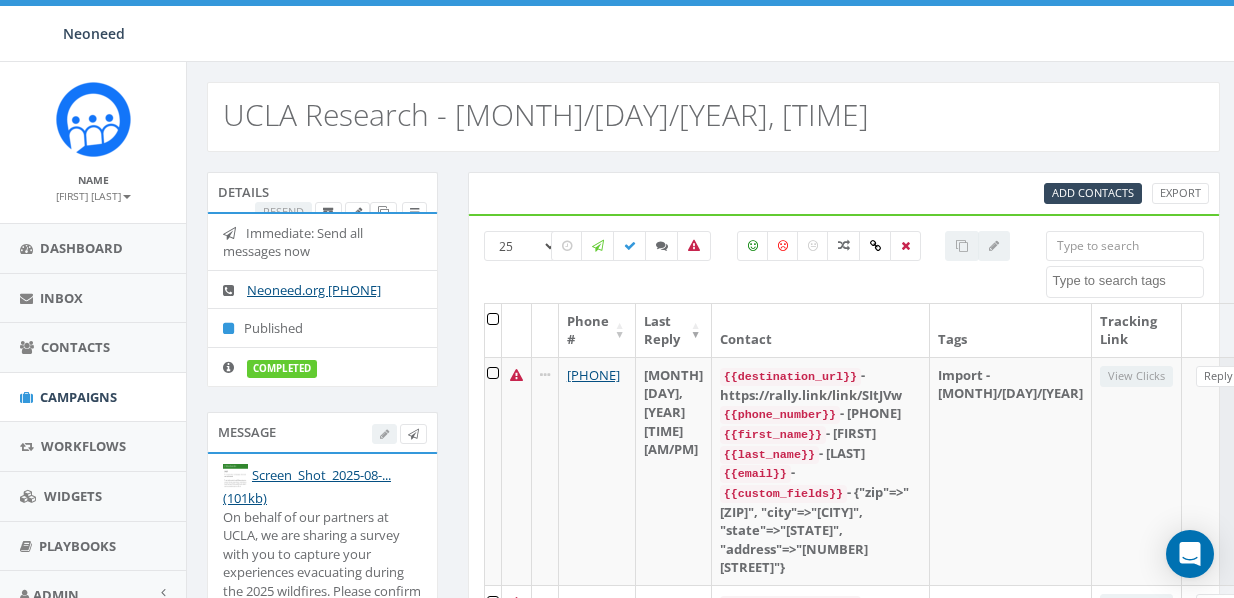 select 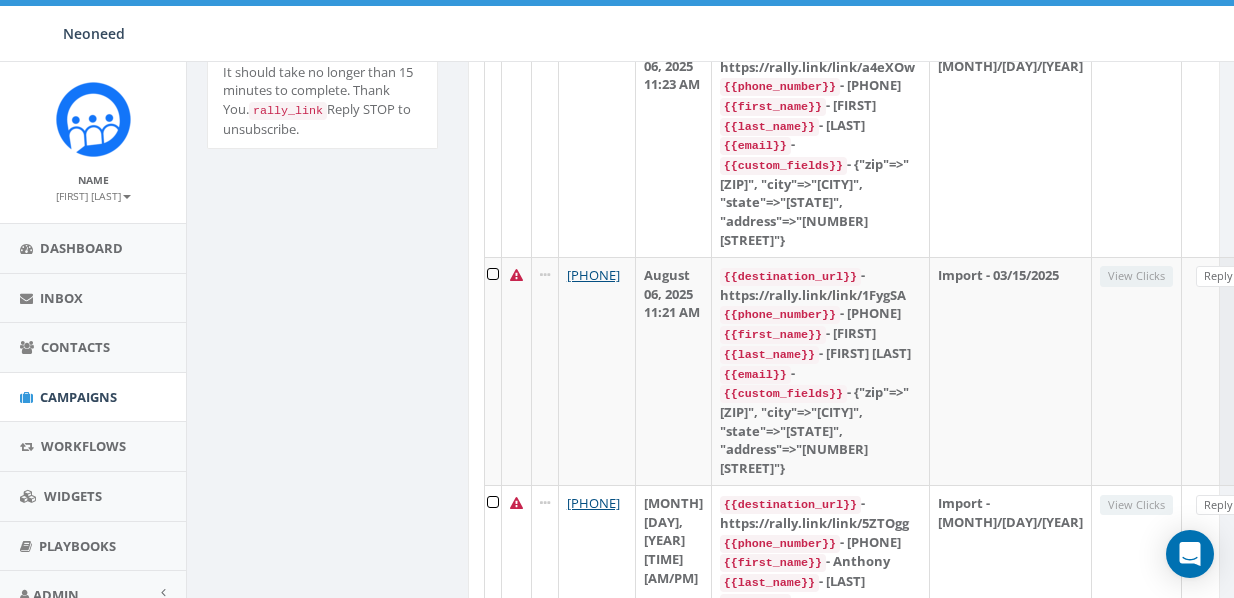 scroll, scrollTop: 491, scrollLeft: 0, axis: vertical 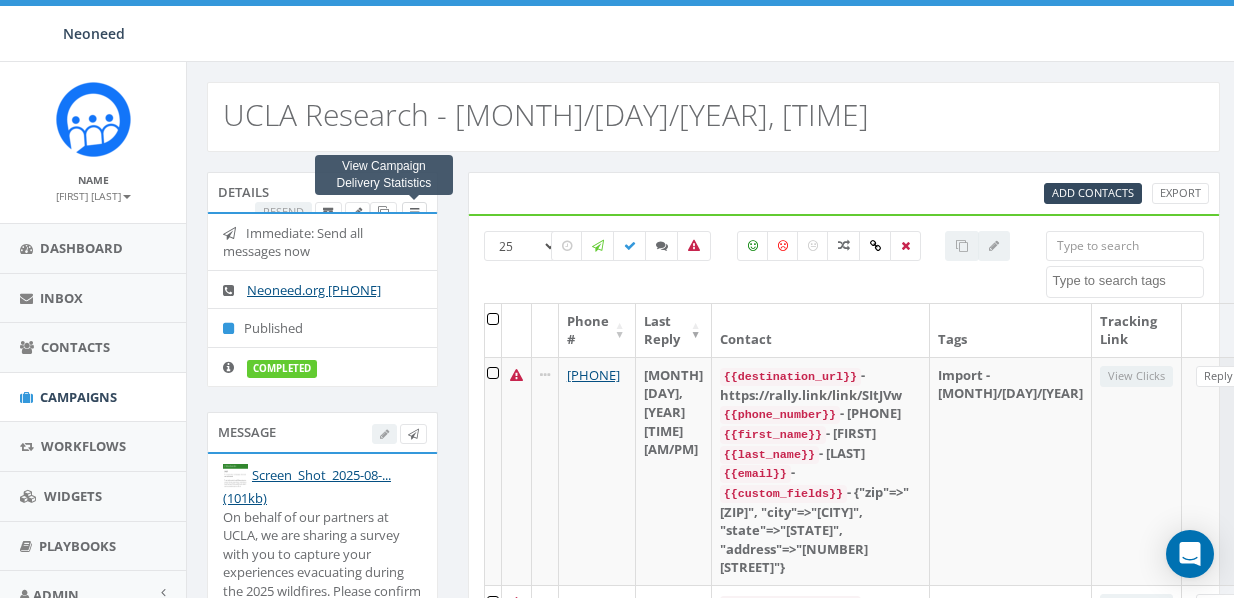 click at bounding box center (414, 212) 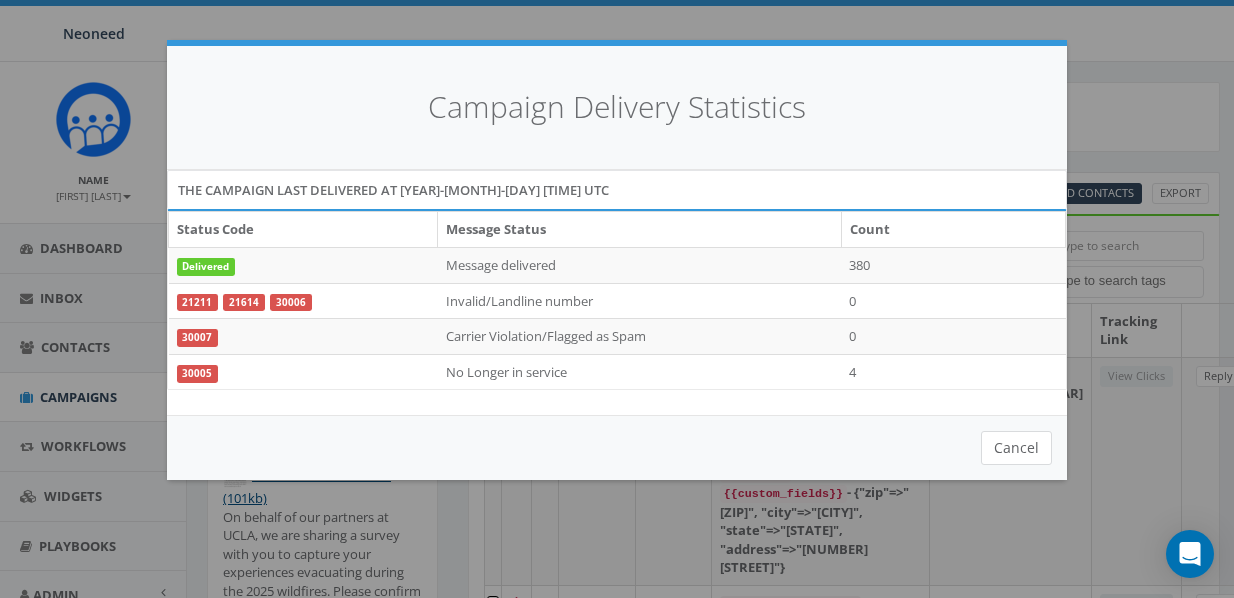 click on "Cancel" at bounding box center [1016, 448] 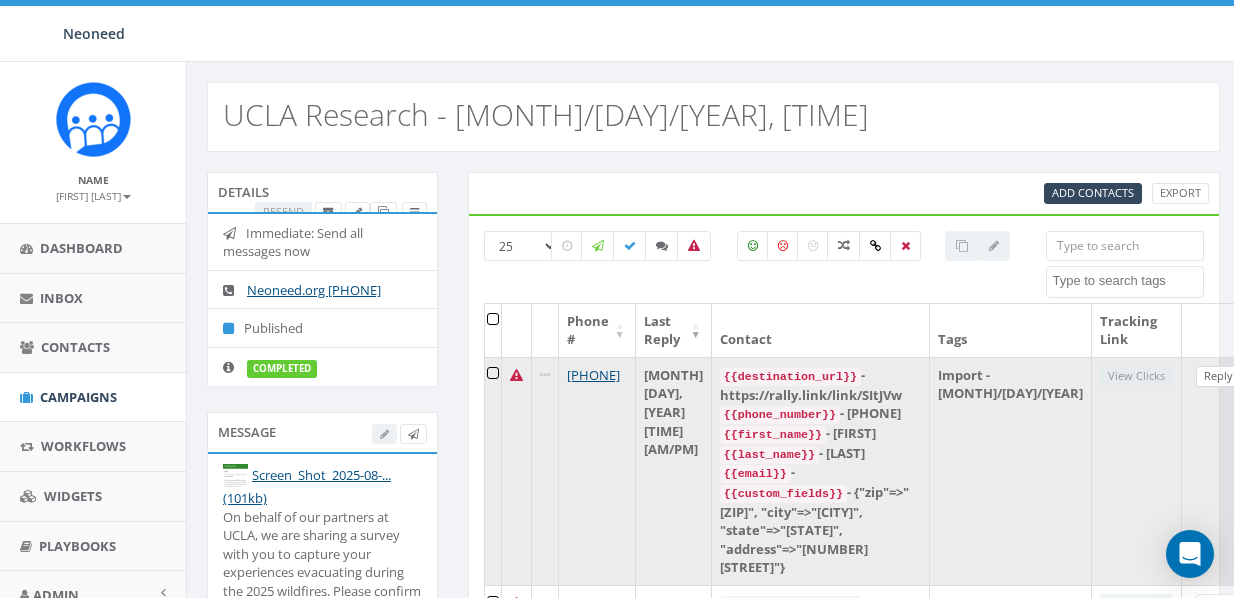 click on "Reply" at bounding box center [1218, 376] 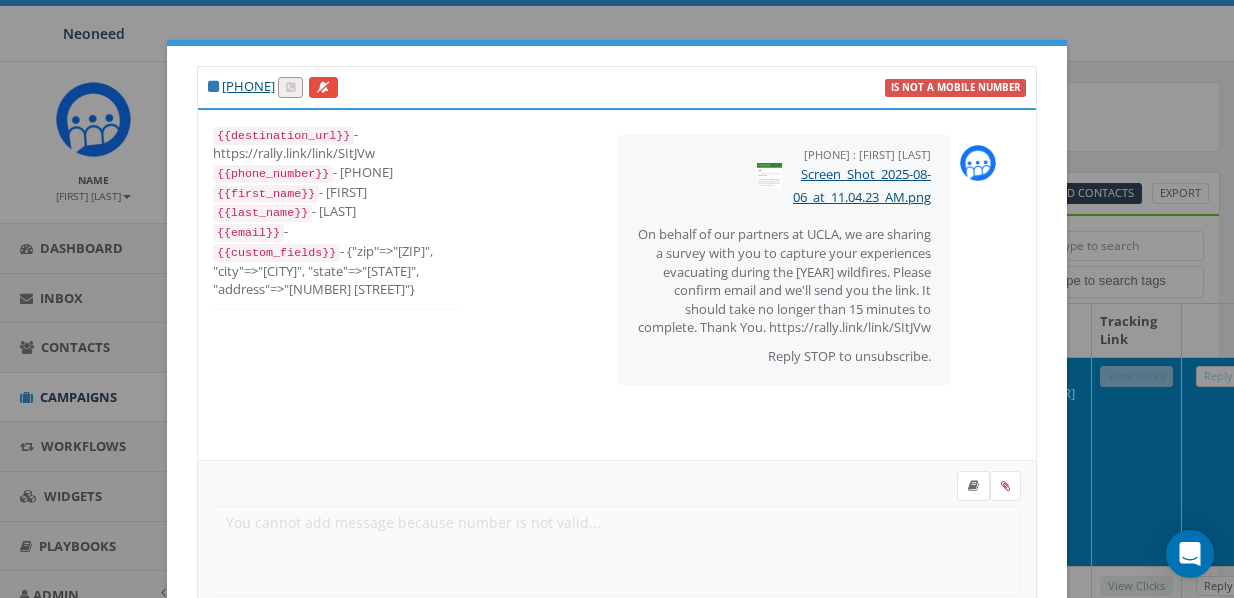 select on "Import - 03/07/2025" 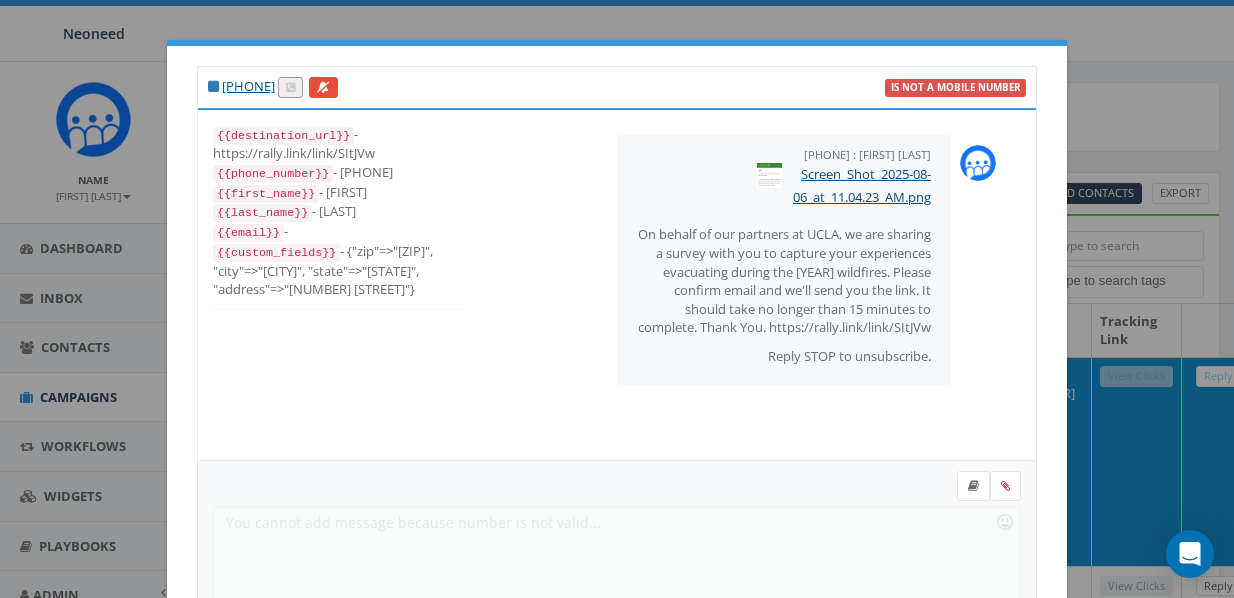scroll, scrollTop: 0, scrollLeft: 0, axis: both 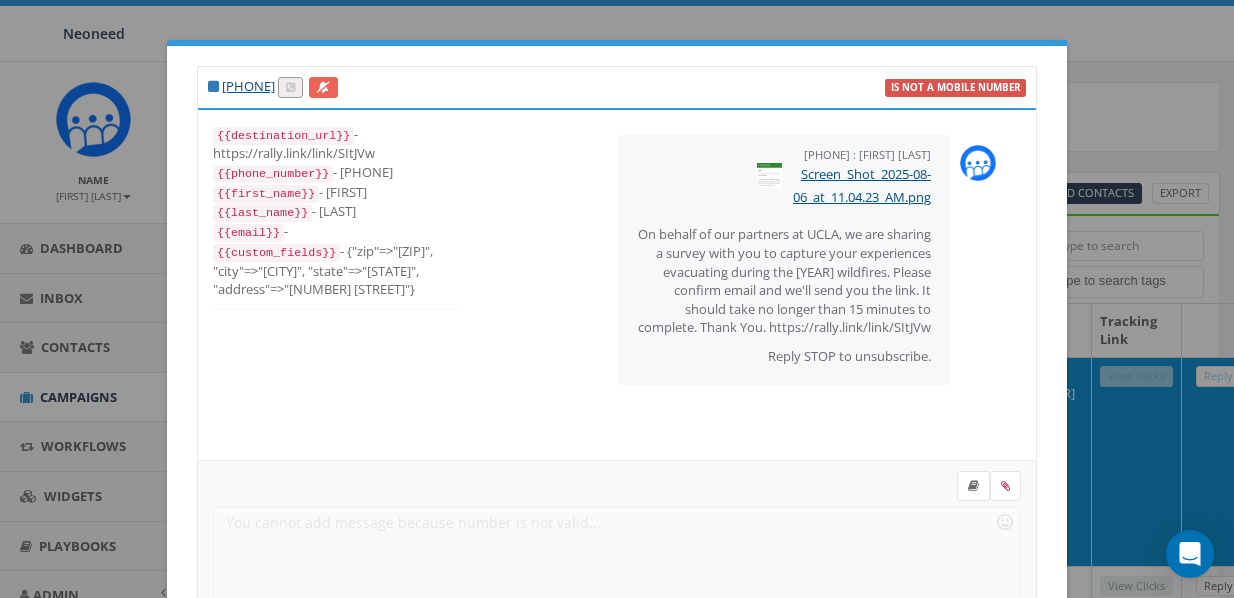 click at bounding box center [323, 87] 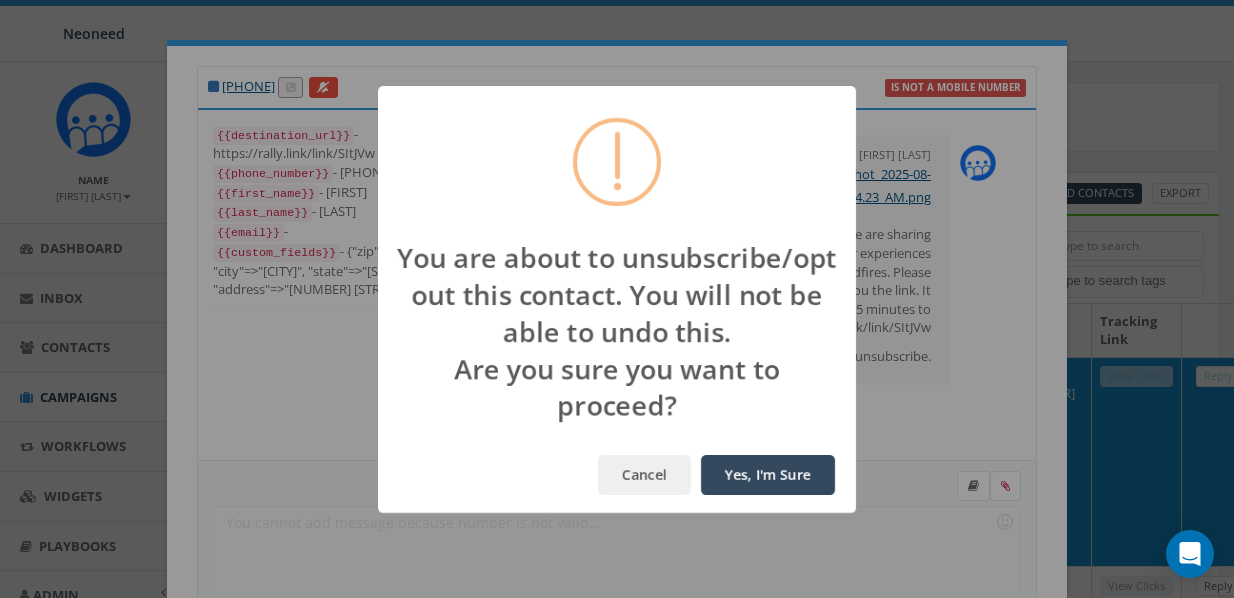 click on "Yes, I'm Sure" at bounding box center (768, 475) 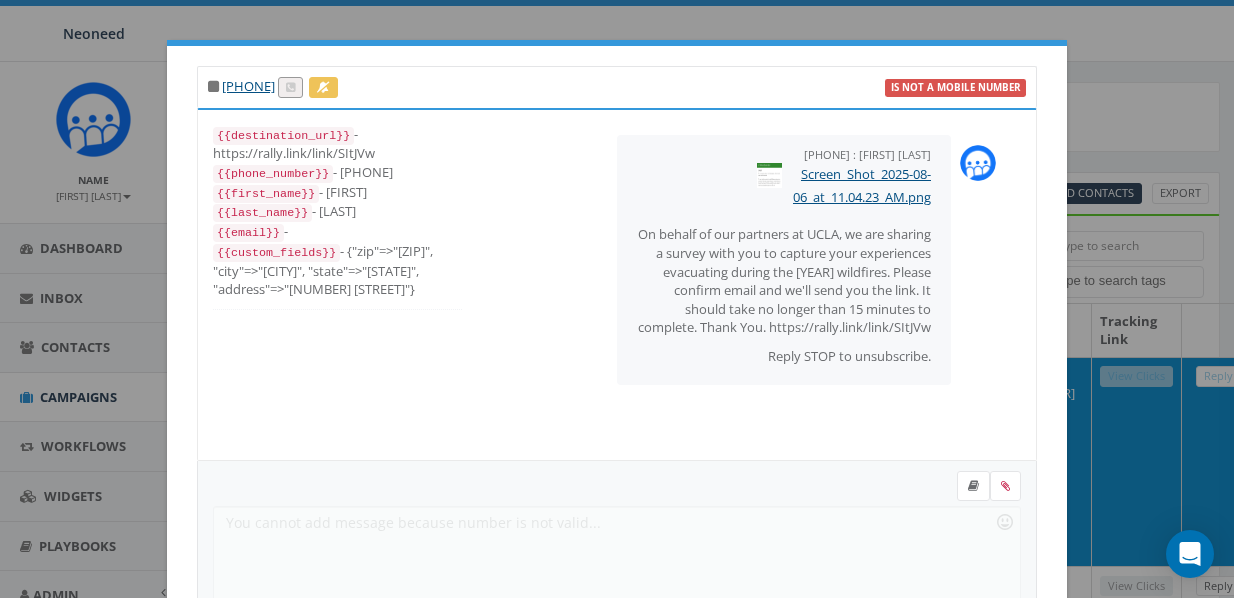 select on "Import - [DATE]" 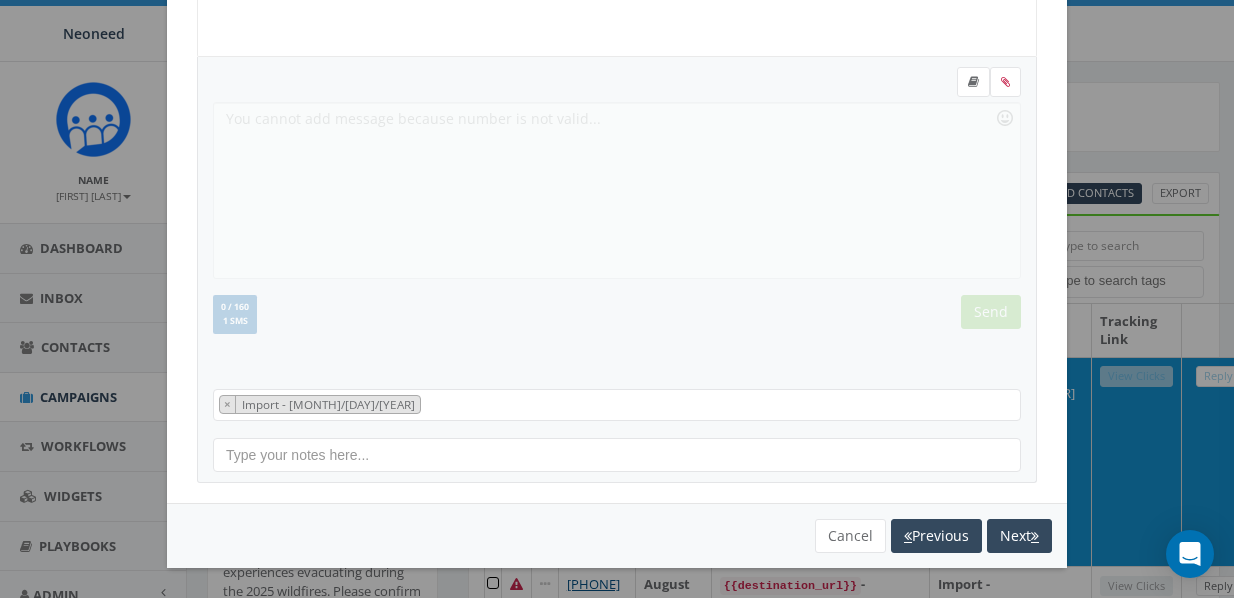 scroll, scrollTop: 405, scrollLeft: 0, axis: vertical 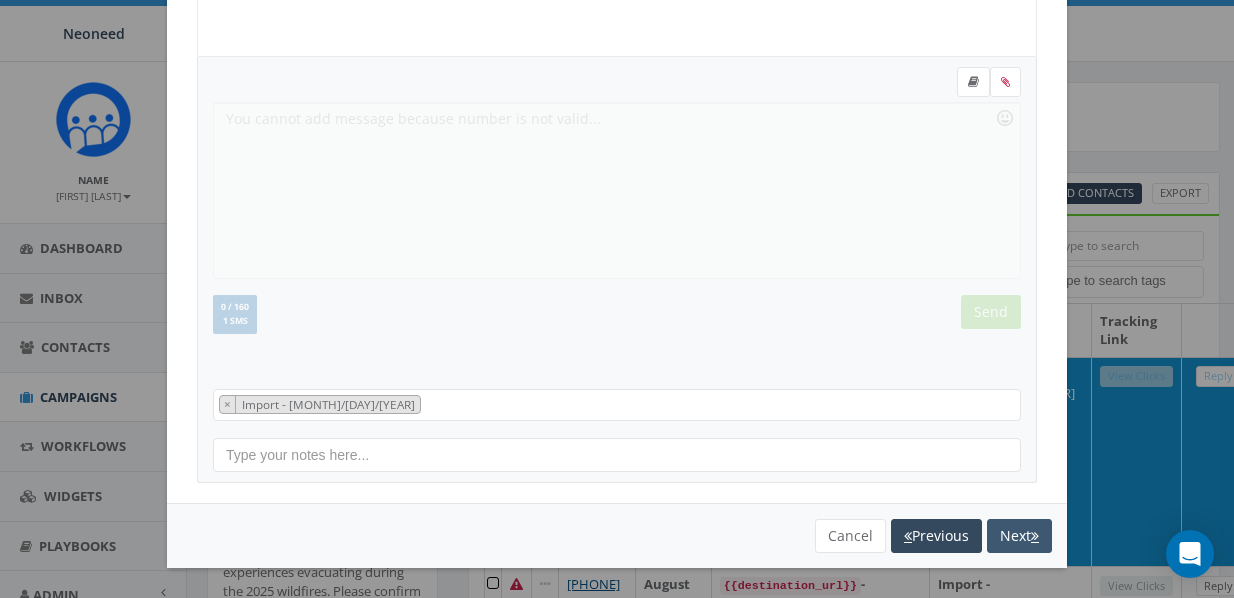 click on "Next" at bounding box center (1019, 536) 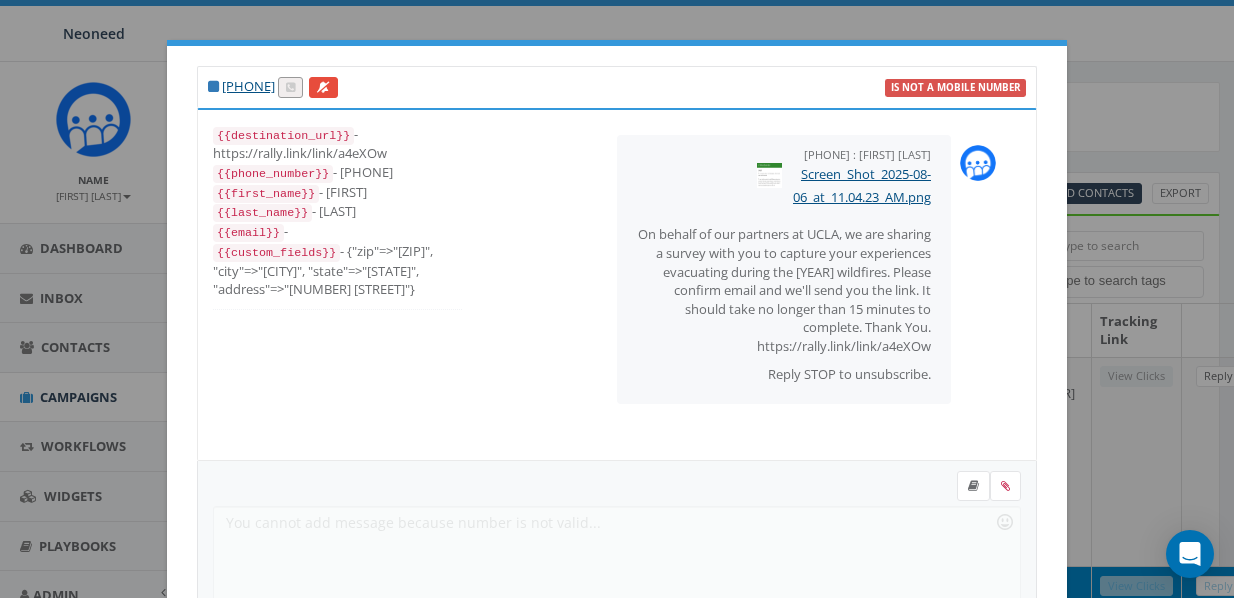 scroll, scrollTop: 0, scrollLeft: 0, axis: both 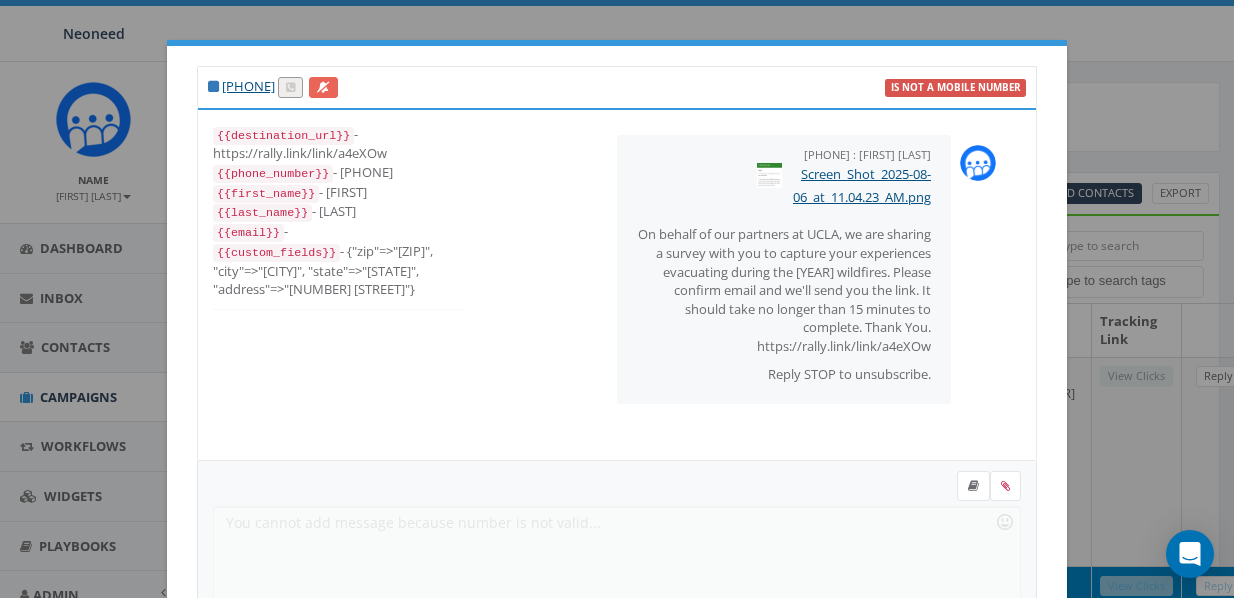 click at bounding box center [323, 87] 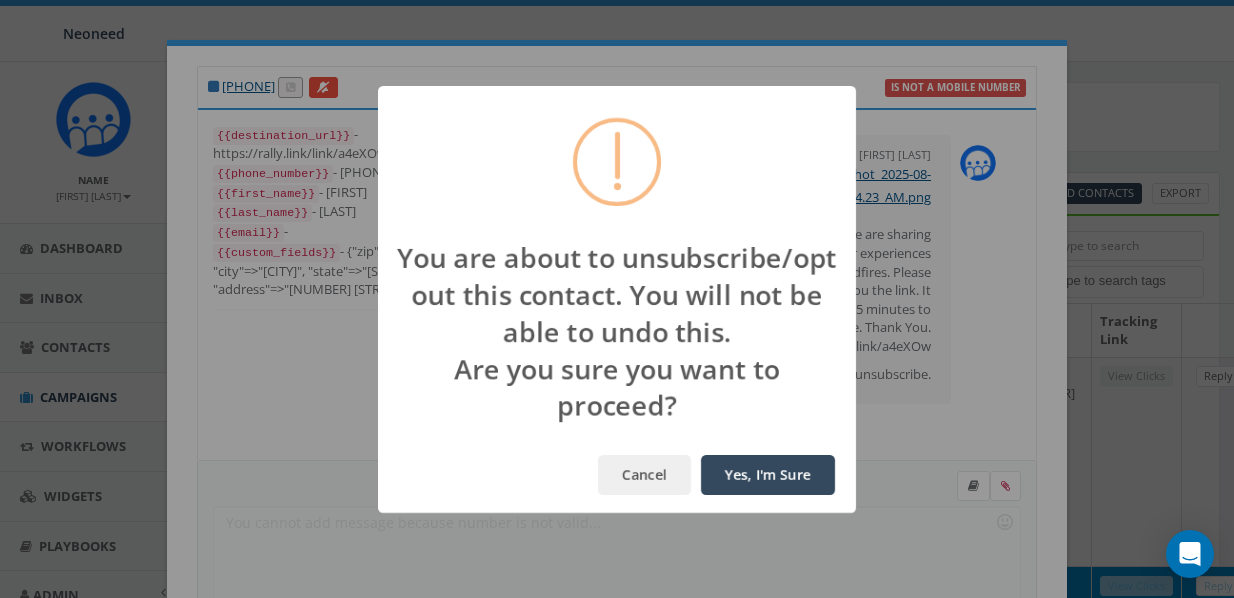 click on "Yes, I'm Sure" at bounding box center (768, 475) 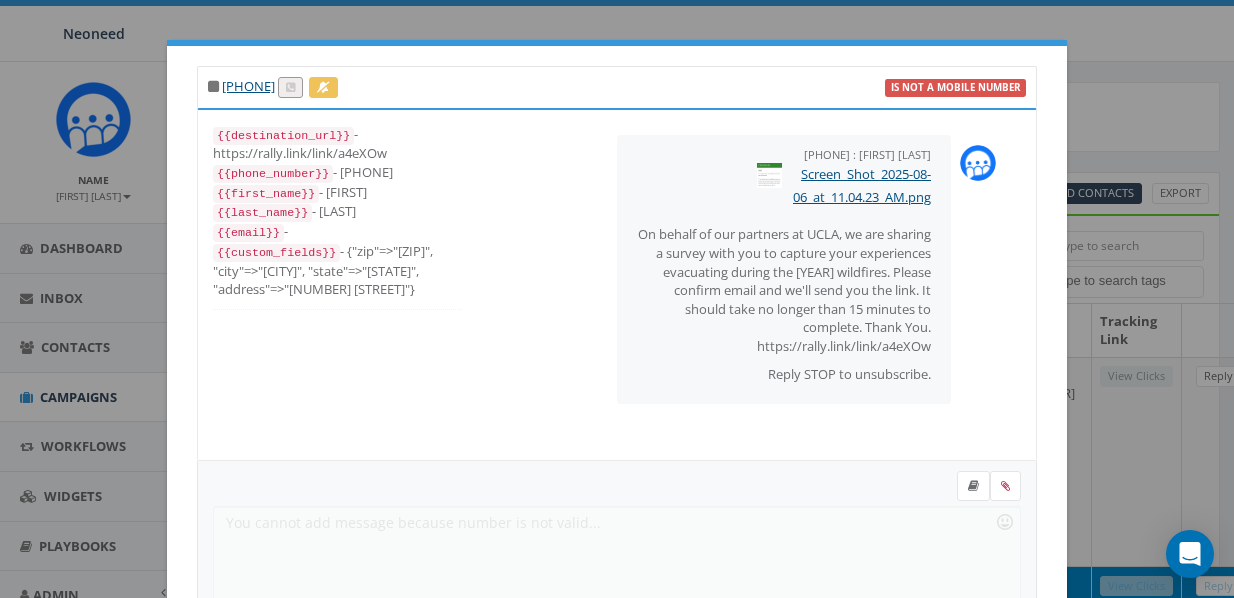select on "Import - [DATE]" 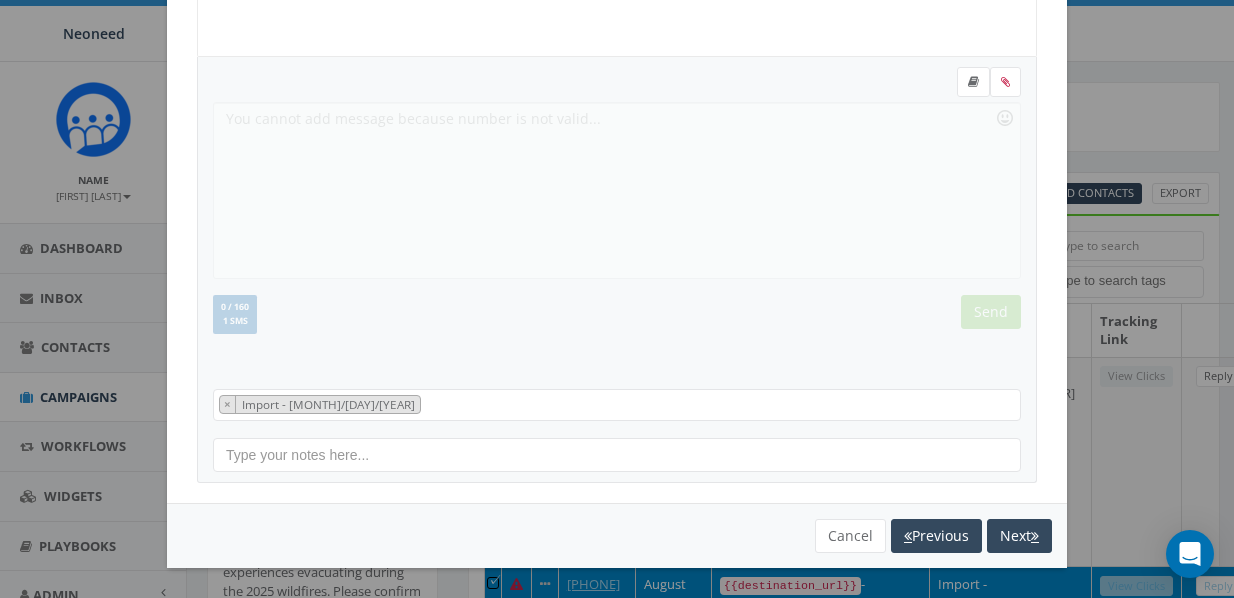 scroll, scrollTop: 405, scrollLeft: 0, axis: vertical 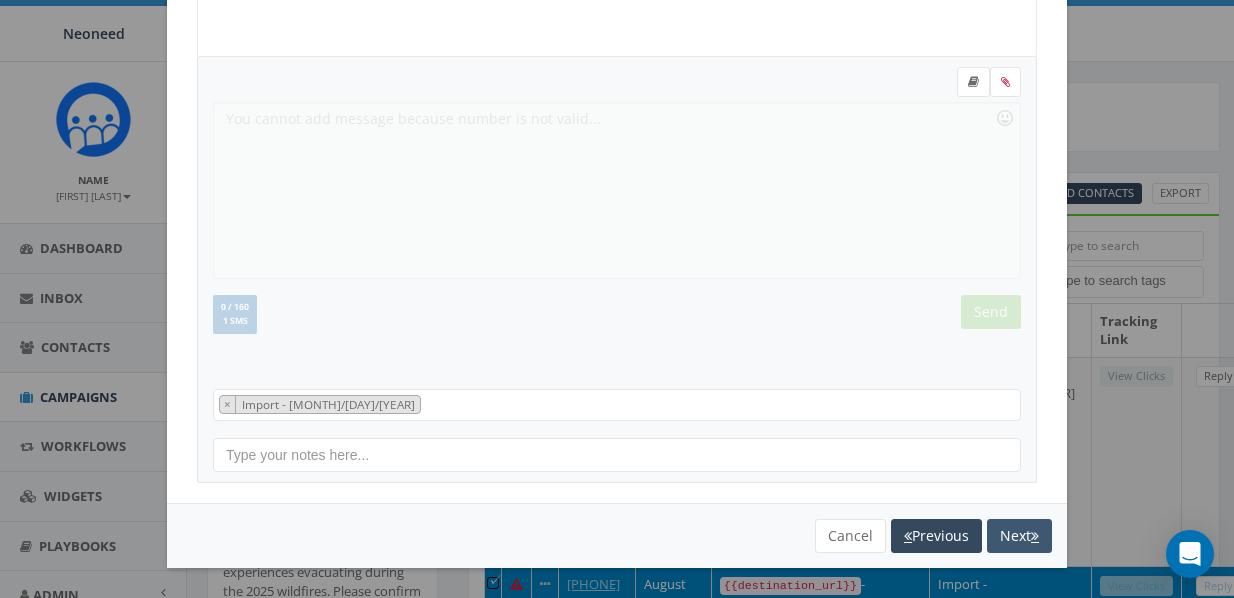 click on "Next" at bounding box center [1019, 536] 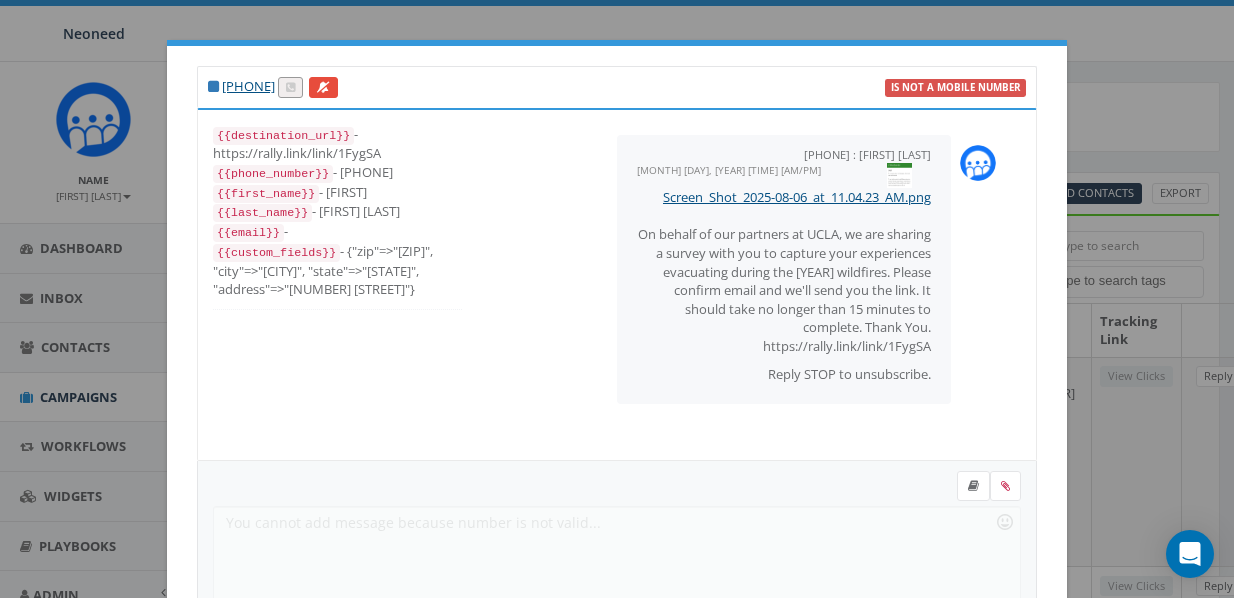 scroll, scrollTop: 0, scrollLeft: 0, axis: both 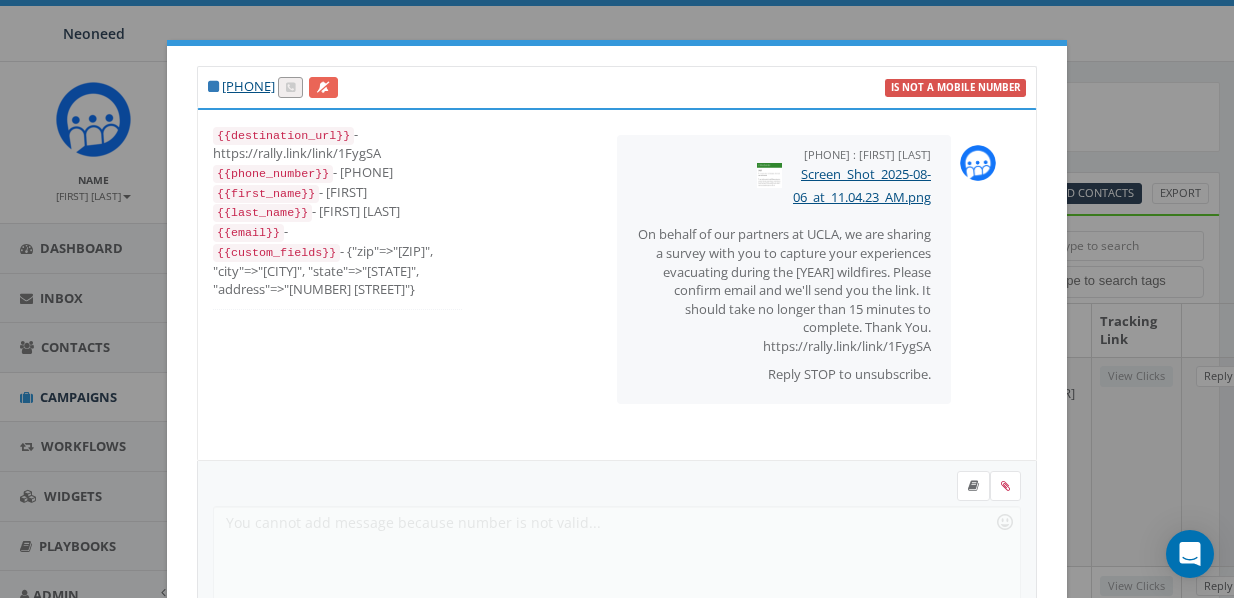 click at bounding box center (323, 87) 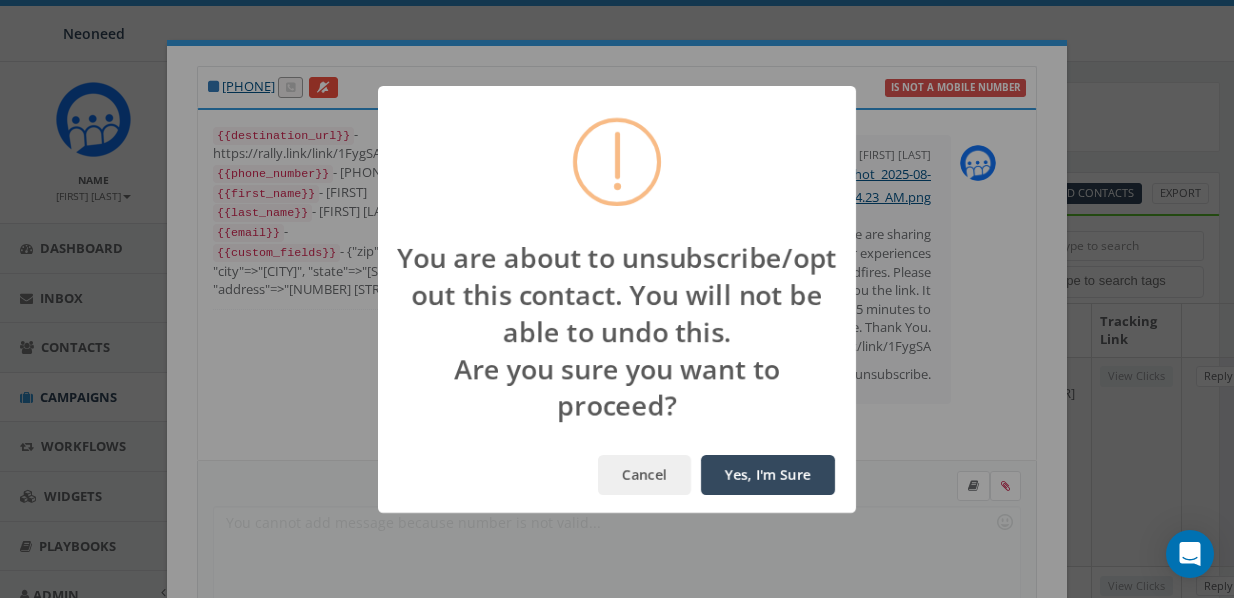 click on "Yes, I'm Sure" at bounding box center (768, 475) 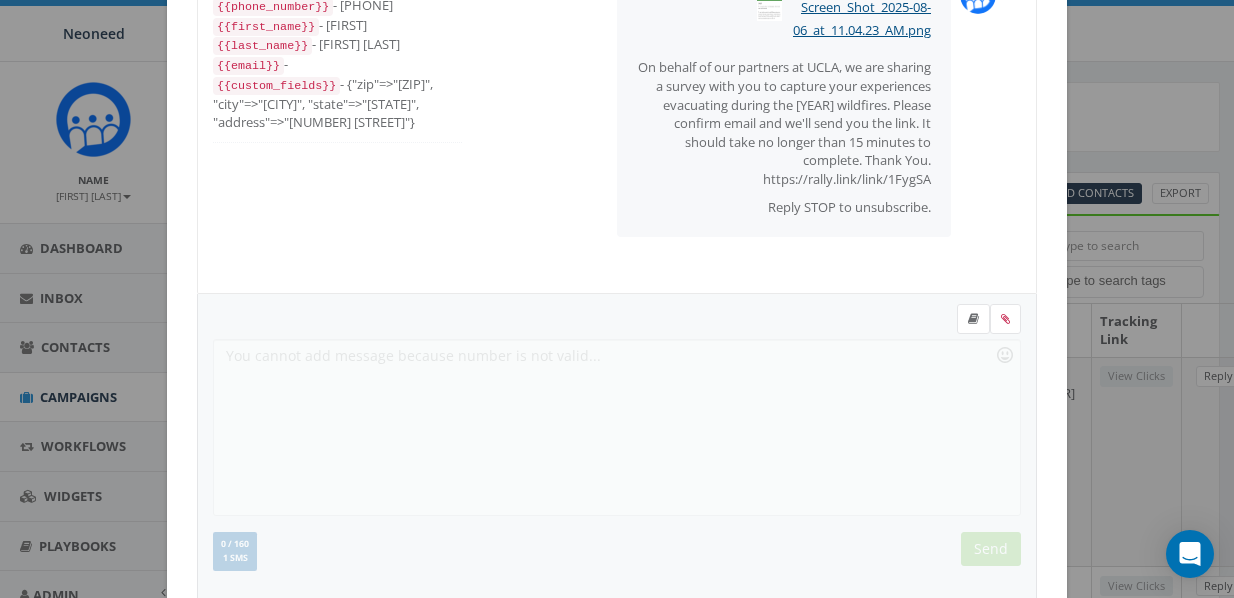 scroll, scrollTop: 368, scrollLeft: 0, axis: vertical 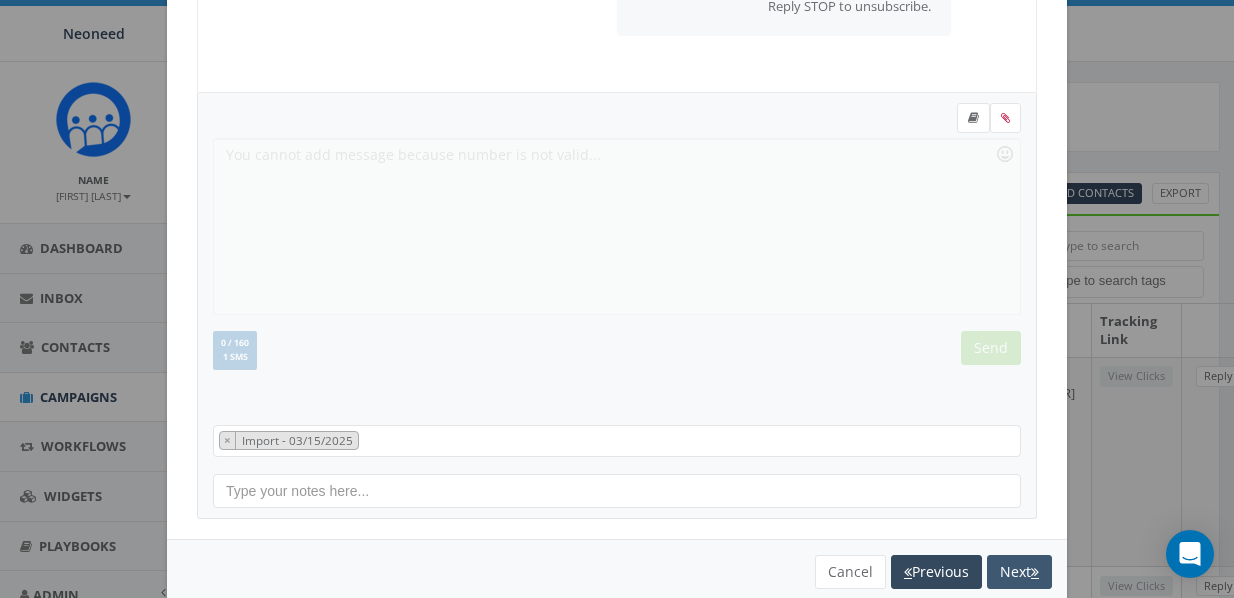 click on "Next" at bounding box center [1019, 572] 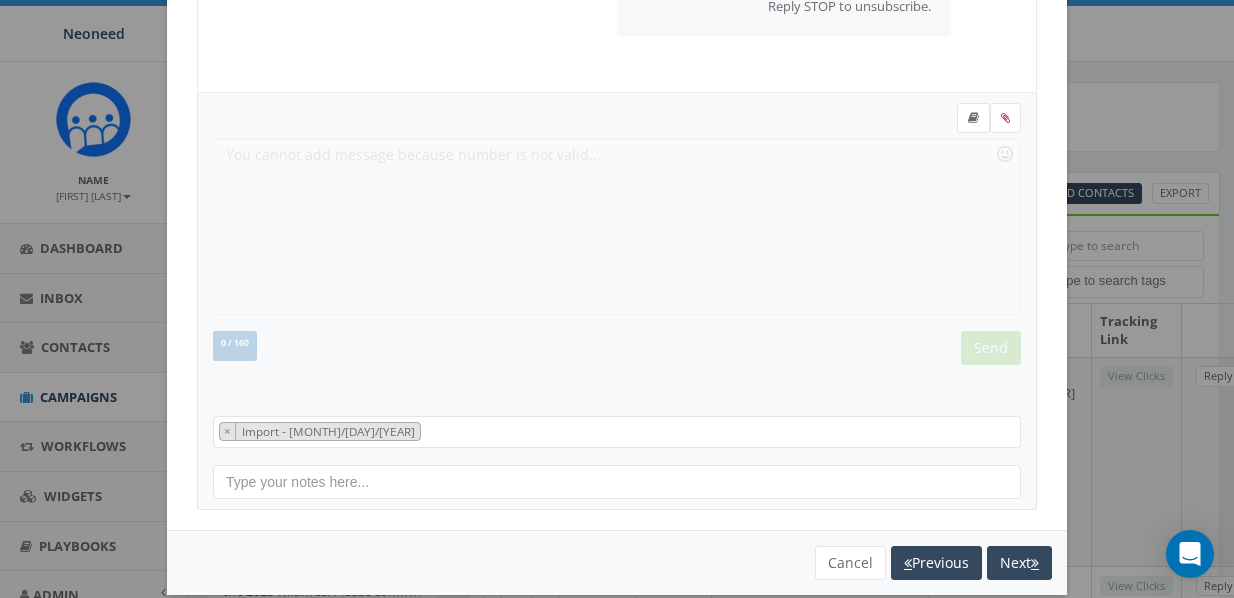 select on "Import - [DATE]" 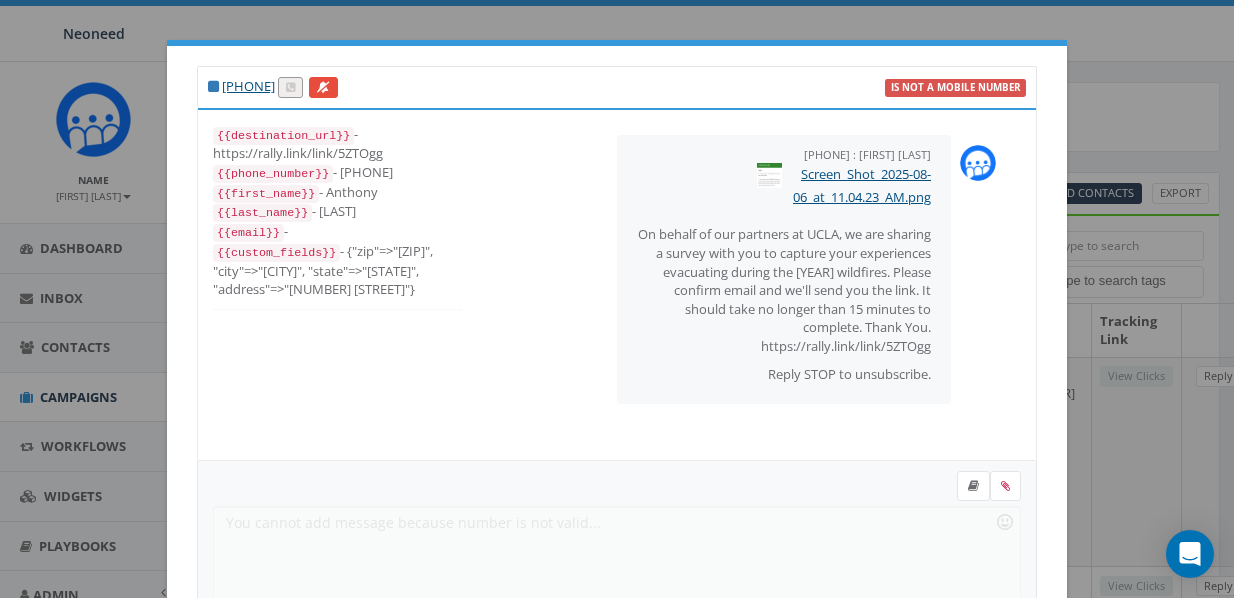scroll, scrollTop: 0, scrollLeft: 0, axis: both 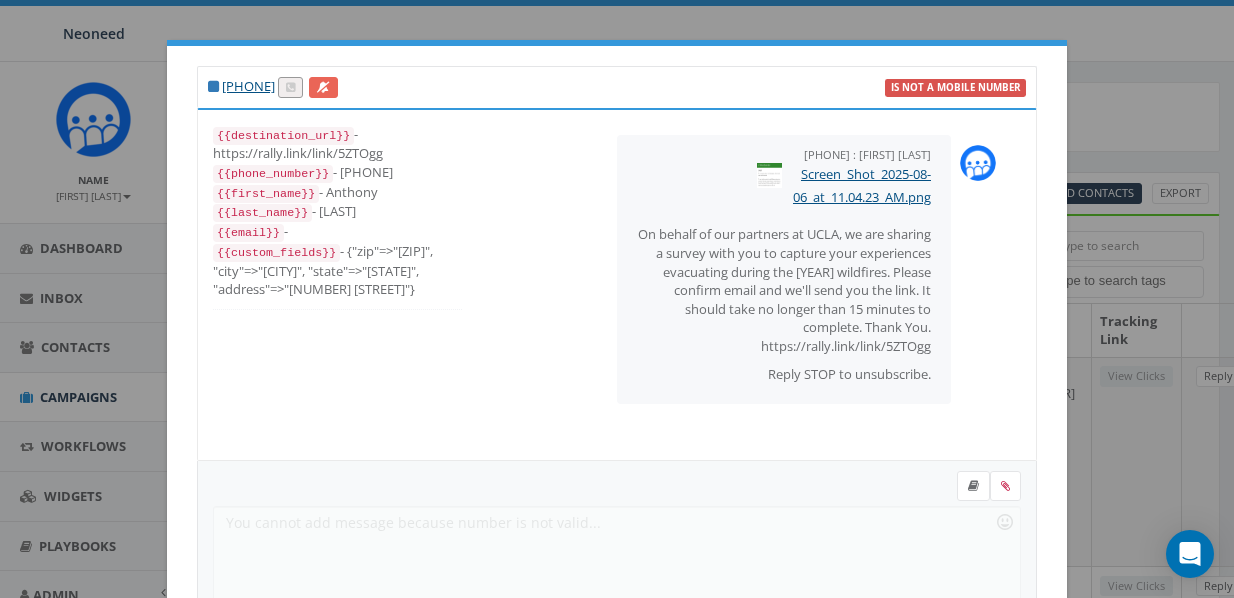 click at bounding box center (323, 87) 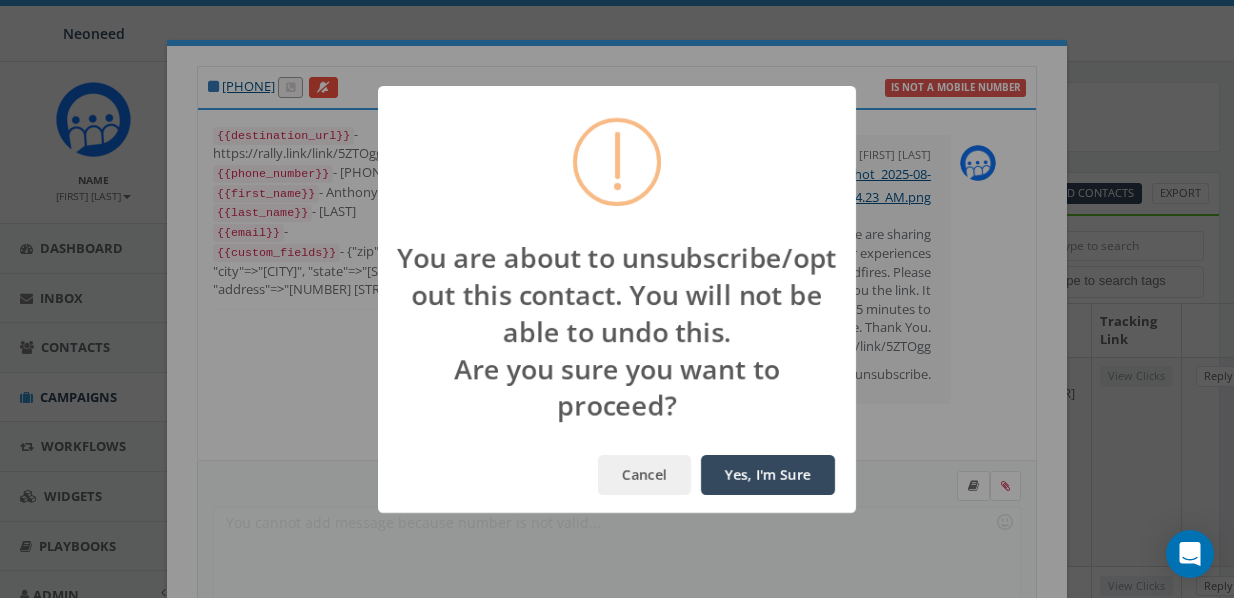click on "Yes, I'm Sure" at bounding box center (768, 475) 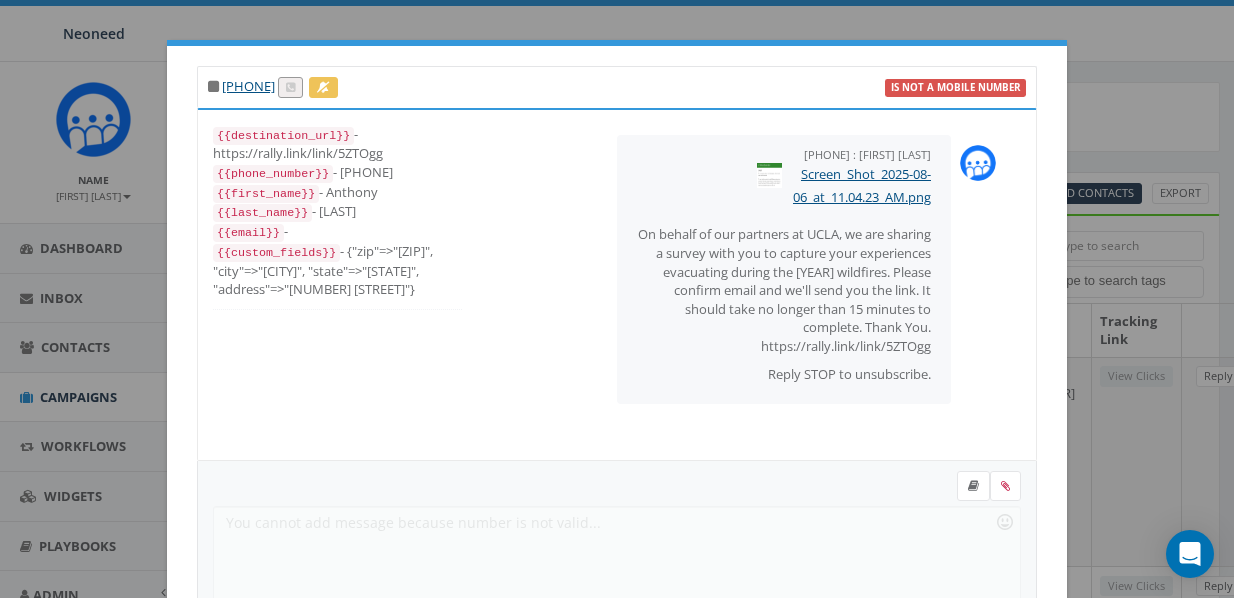 select on "Import - [DATE]" 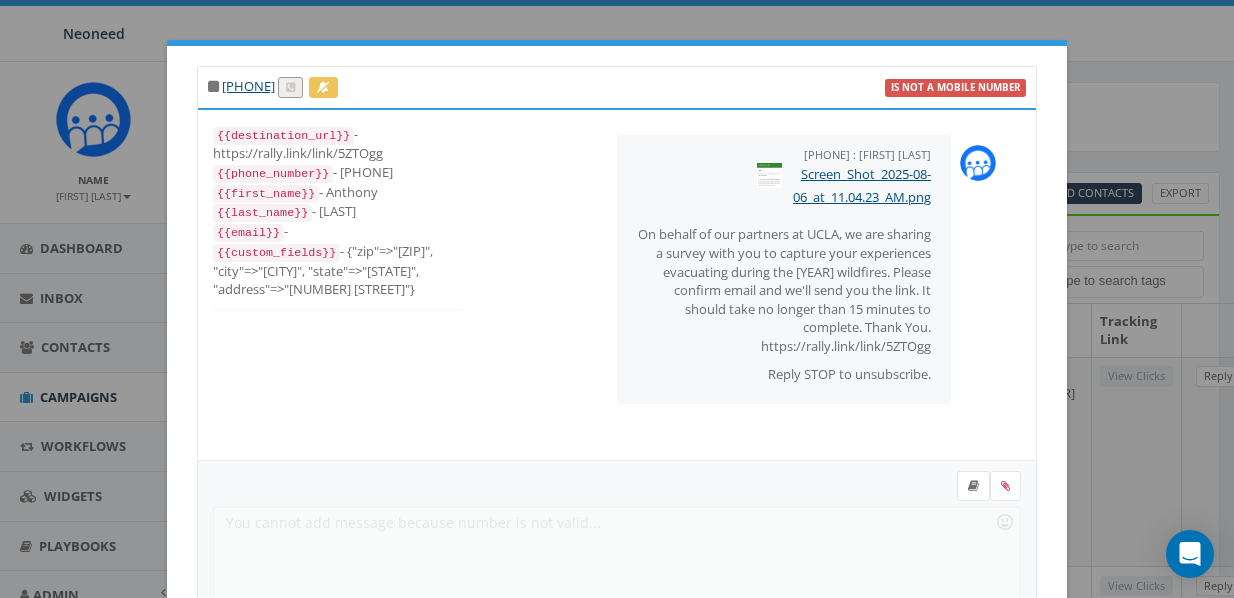 scroll, scrollTop: 405, scrollLeft: 0, axis: vertical 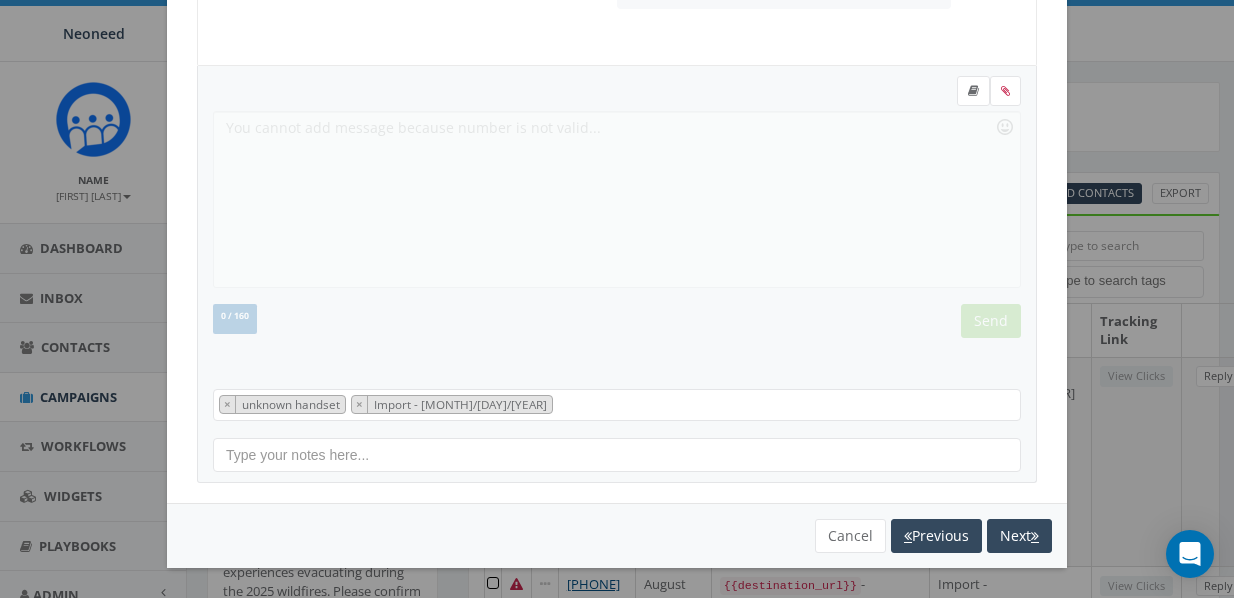 select on "unknown handset" 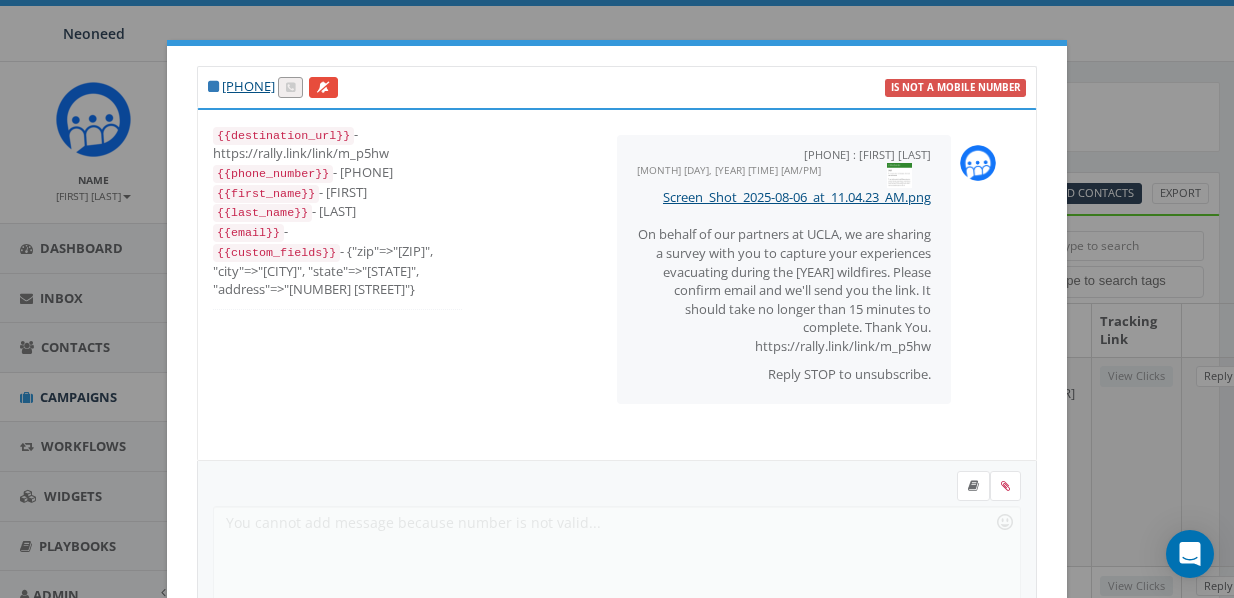 scroll, scrollTop: 0, scrollLeft: 0, axis: both 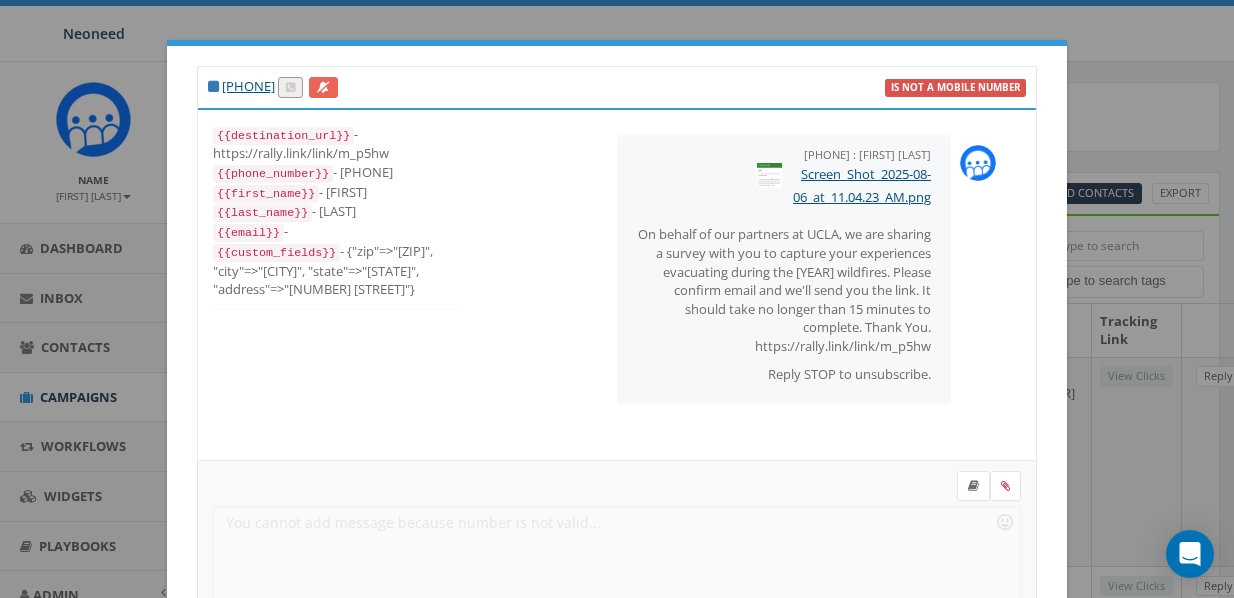click at bounding box center [323, 87] 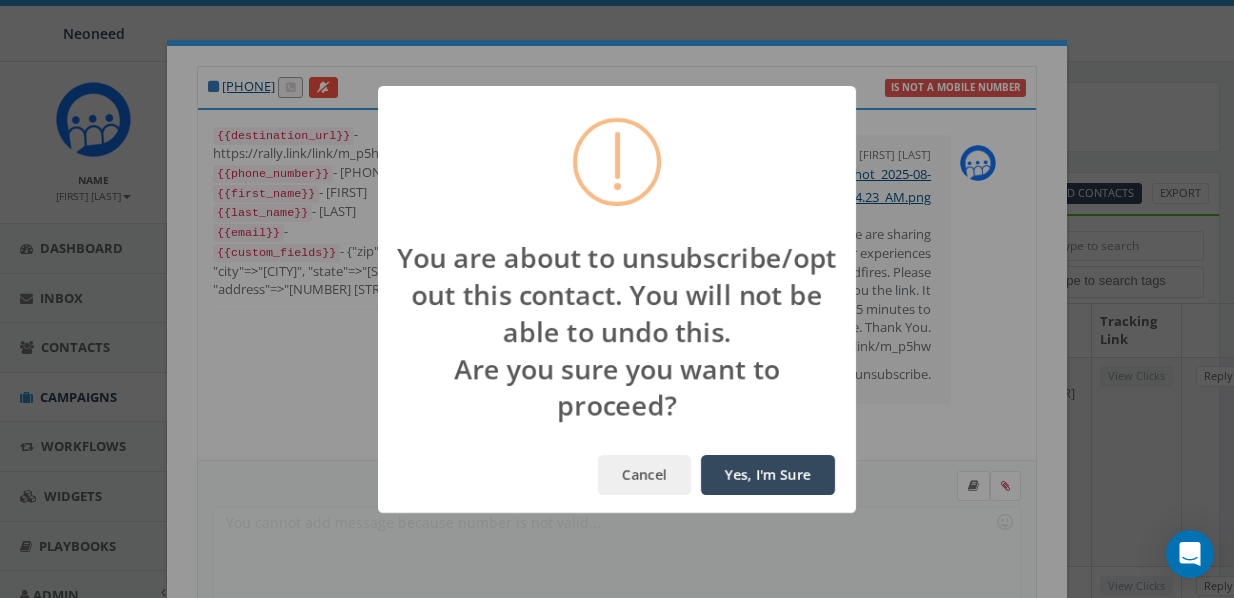 click on "Yes, I'm Sure" at bounding box center [768, 475] 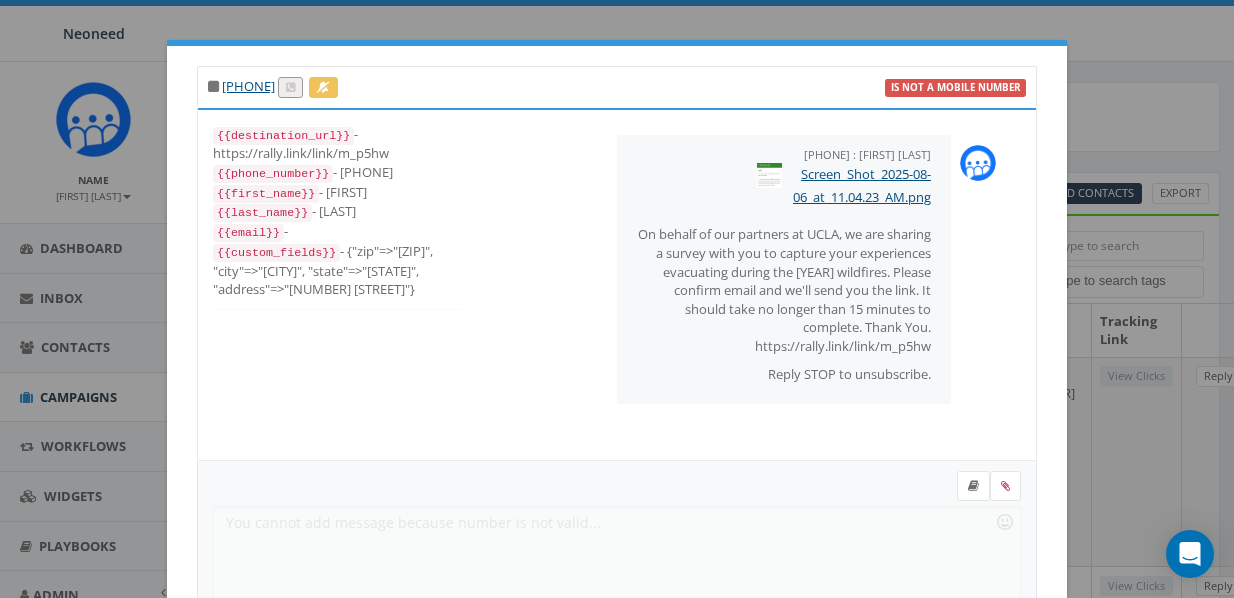 select on "unknown handset" 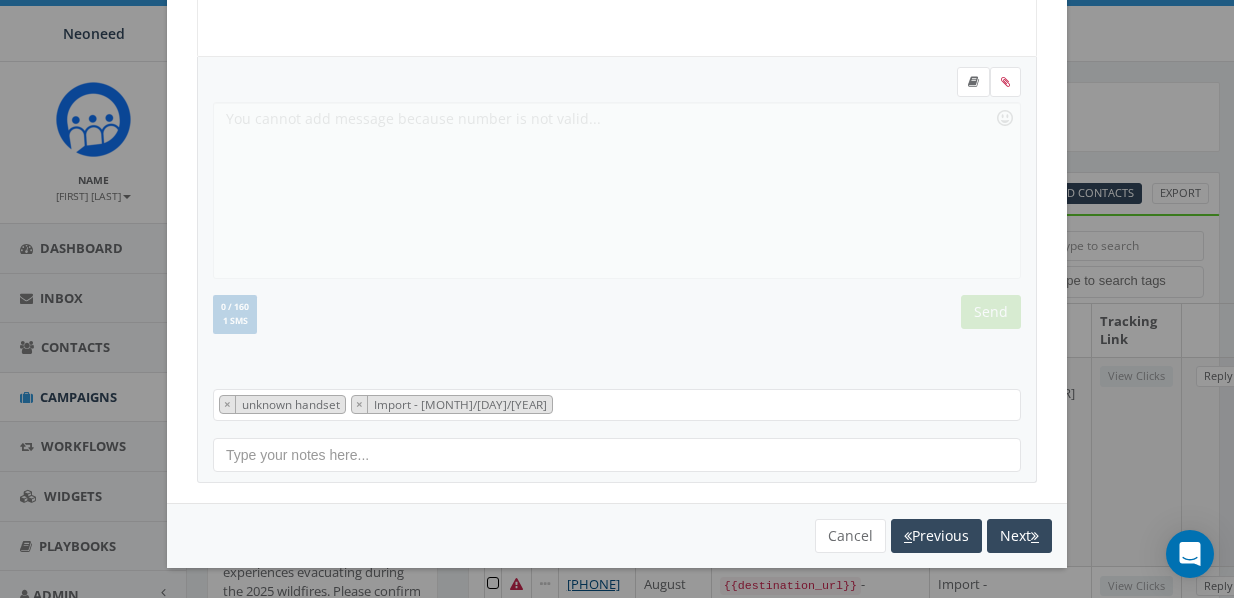 scroll, scrollTop: 405, scrollLeft: 0, axis: vertical 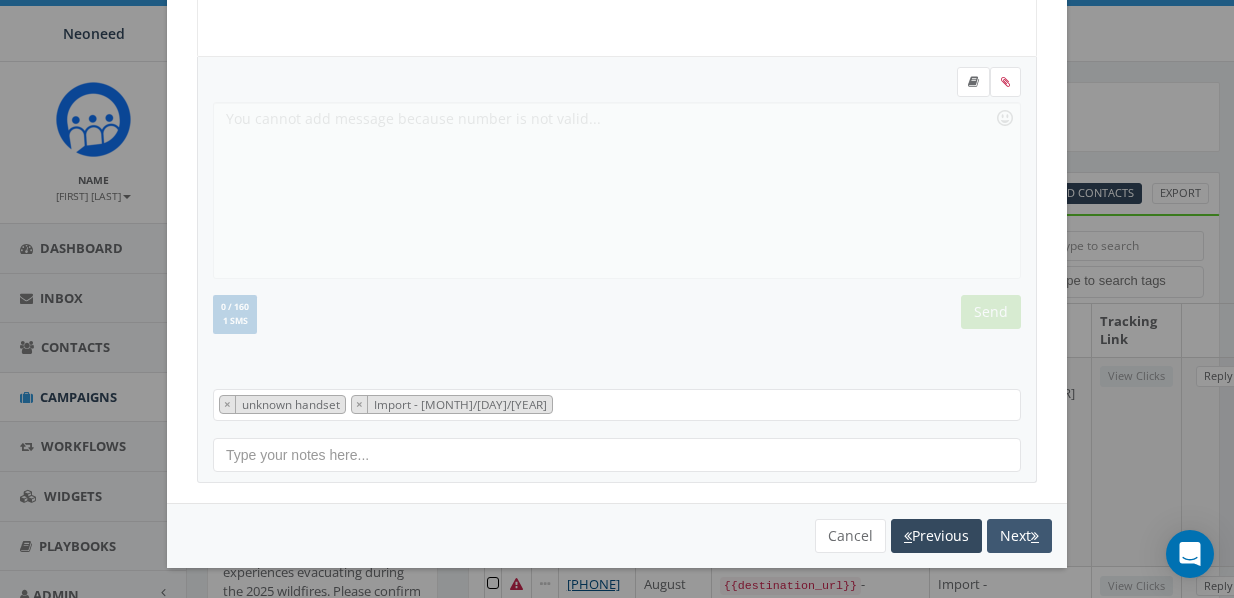 click on "Next" at bounding box center [1019, 536] 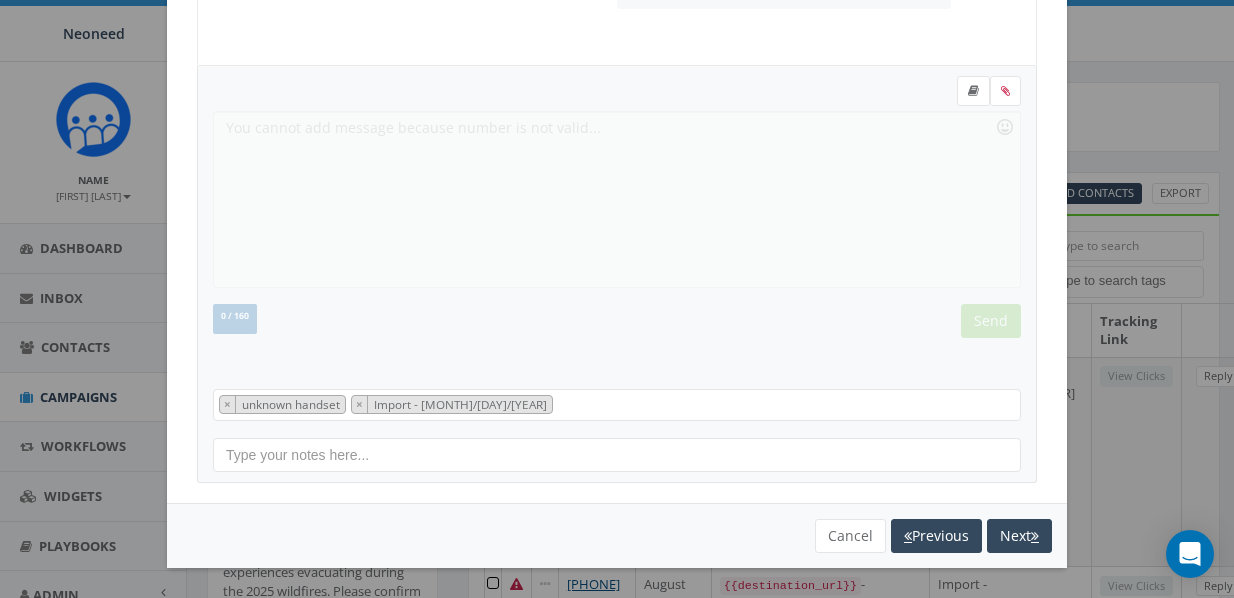select on "unknown handset" 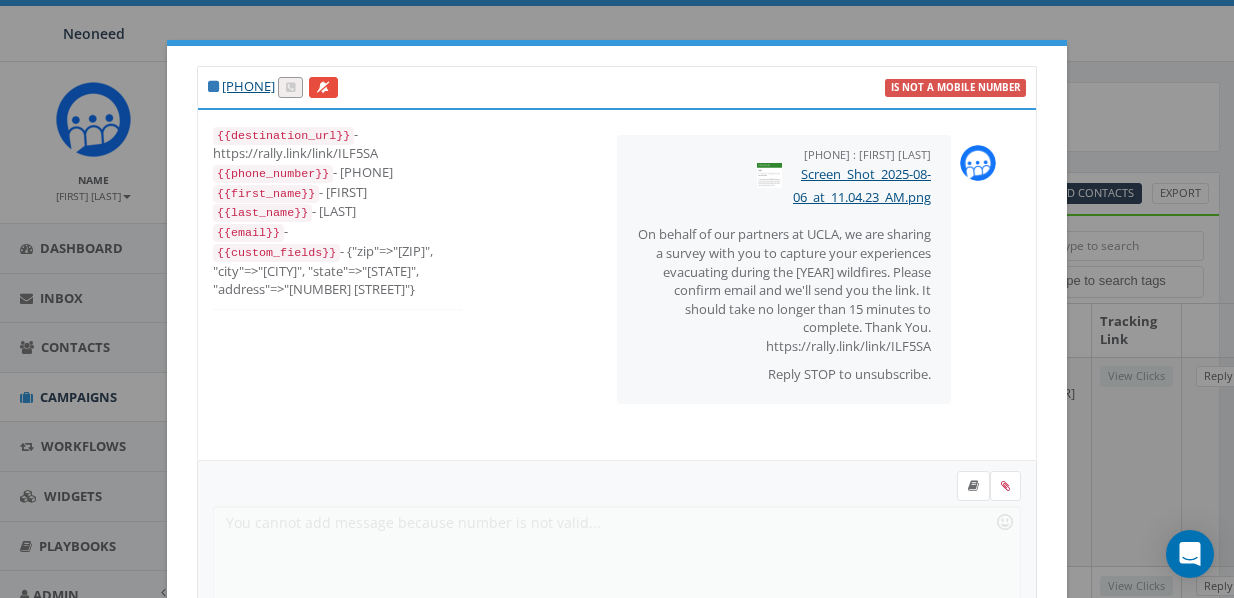 scroll, scrollTop: 0, scrollLeft: 0, axis: both 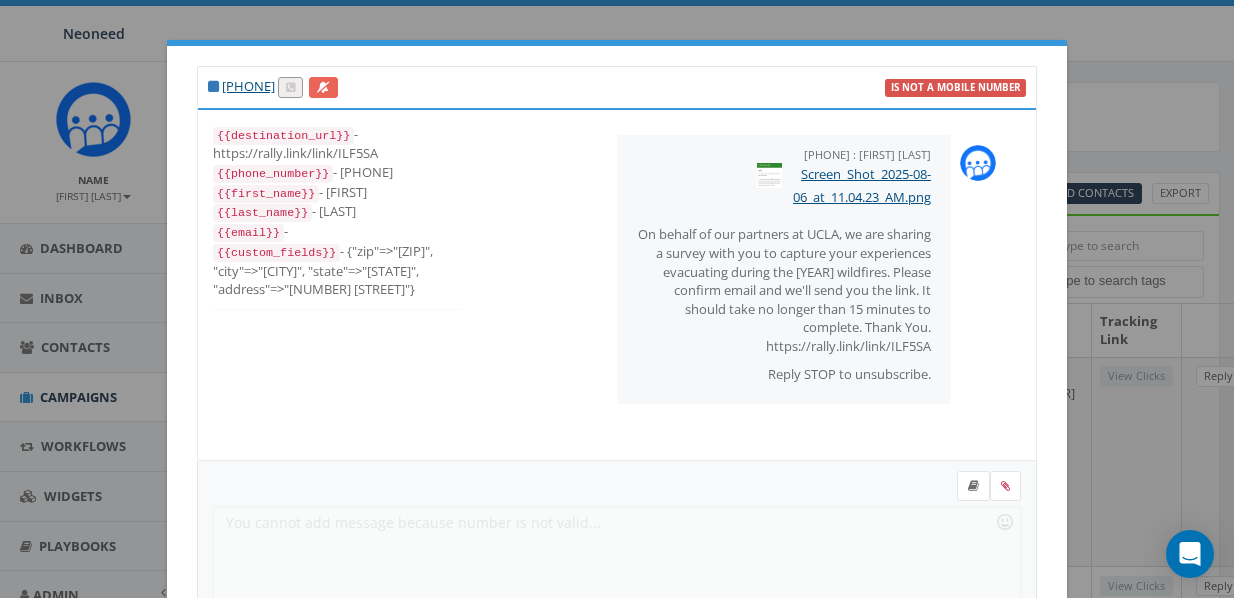 click at bounding box center [323, 87] 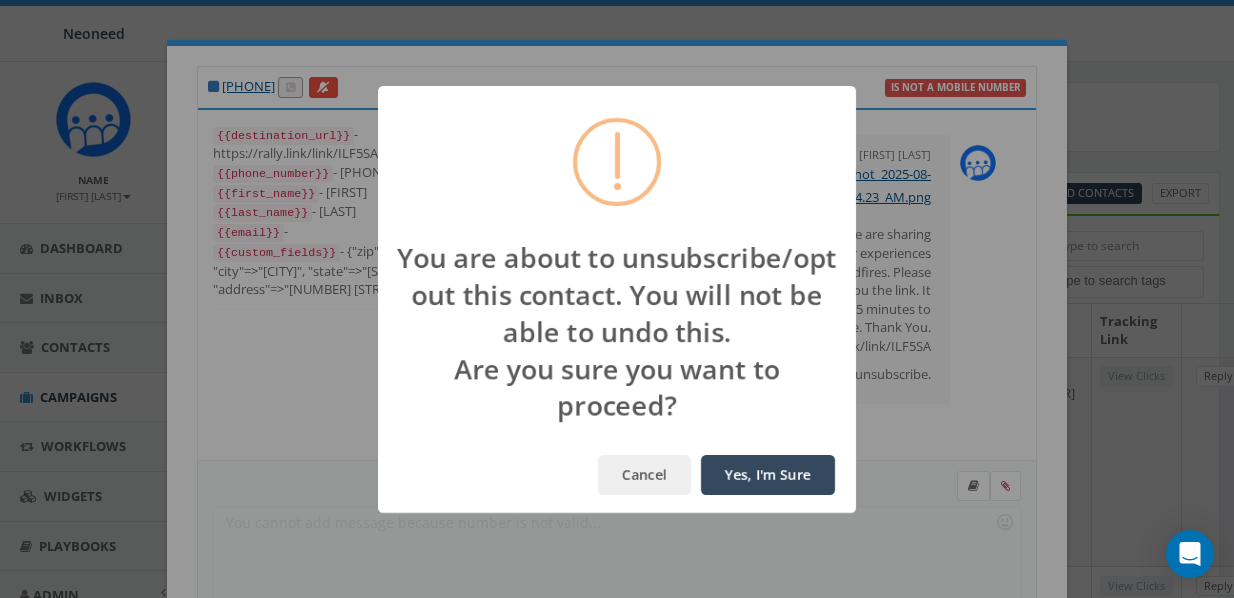 click on "Yes, I'm Sure" at bounding box center [768, 475] 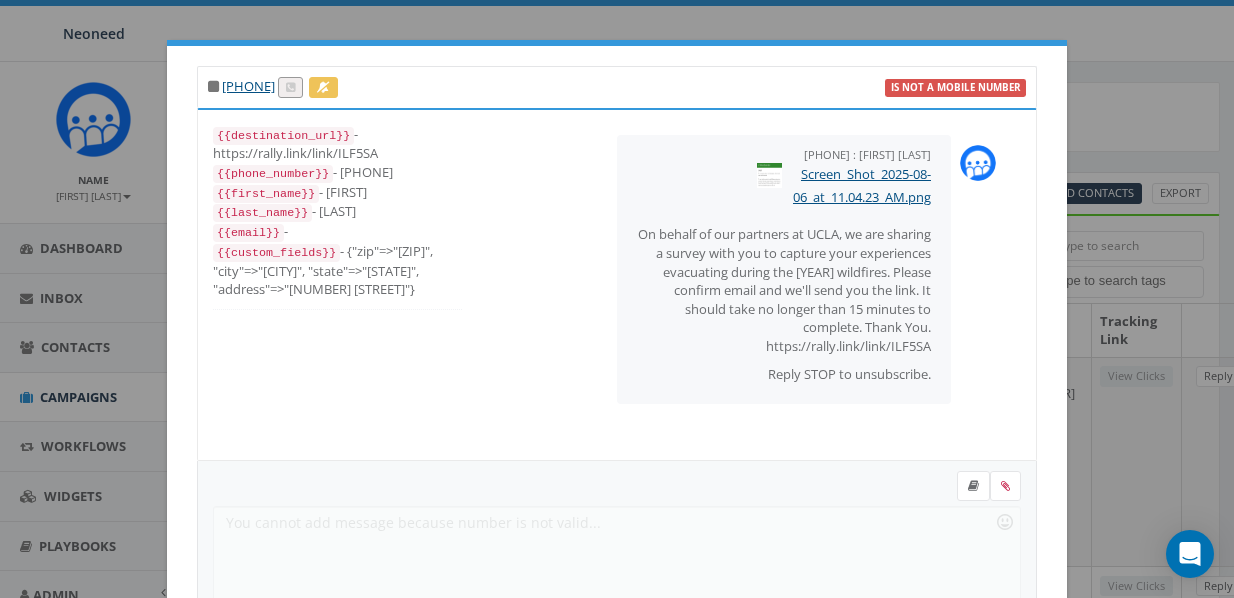 select on "unknown handset" 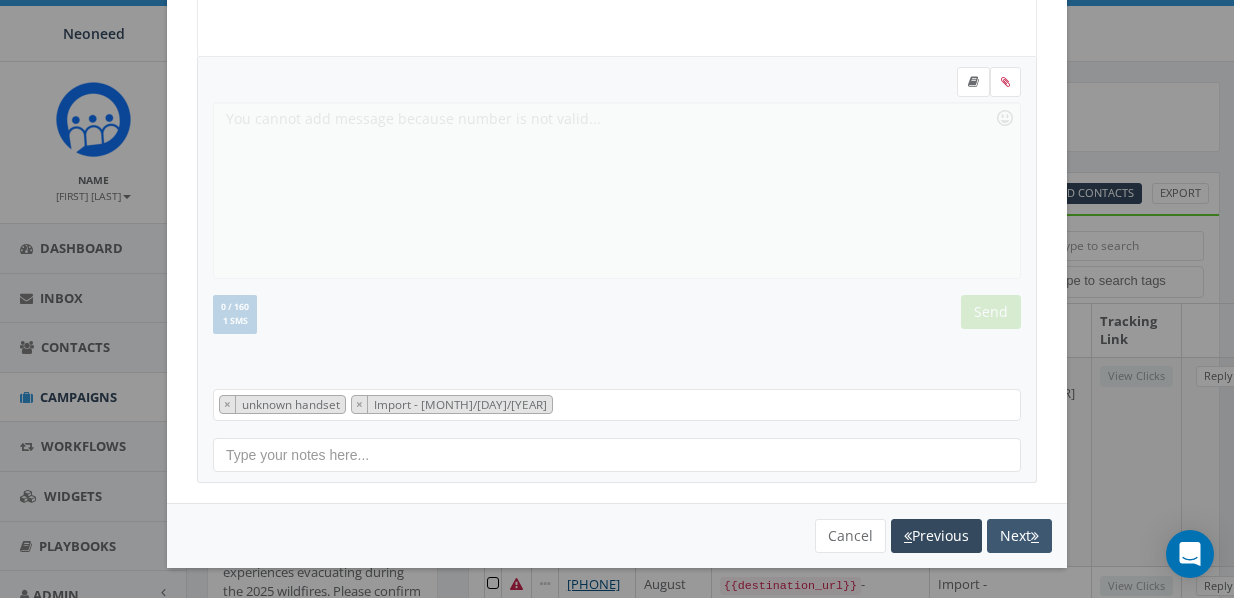 scroll, scrollTop: 405, scrollLeft: 0, axis: vertical 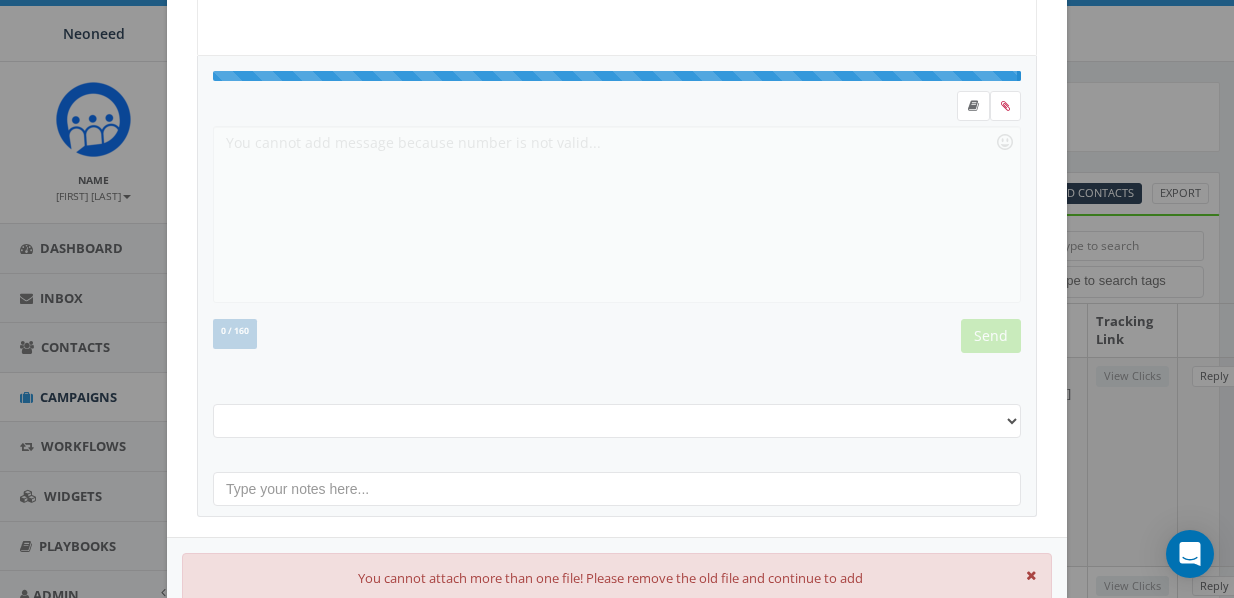 click at bounding box center [323, -318] 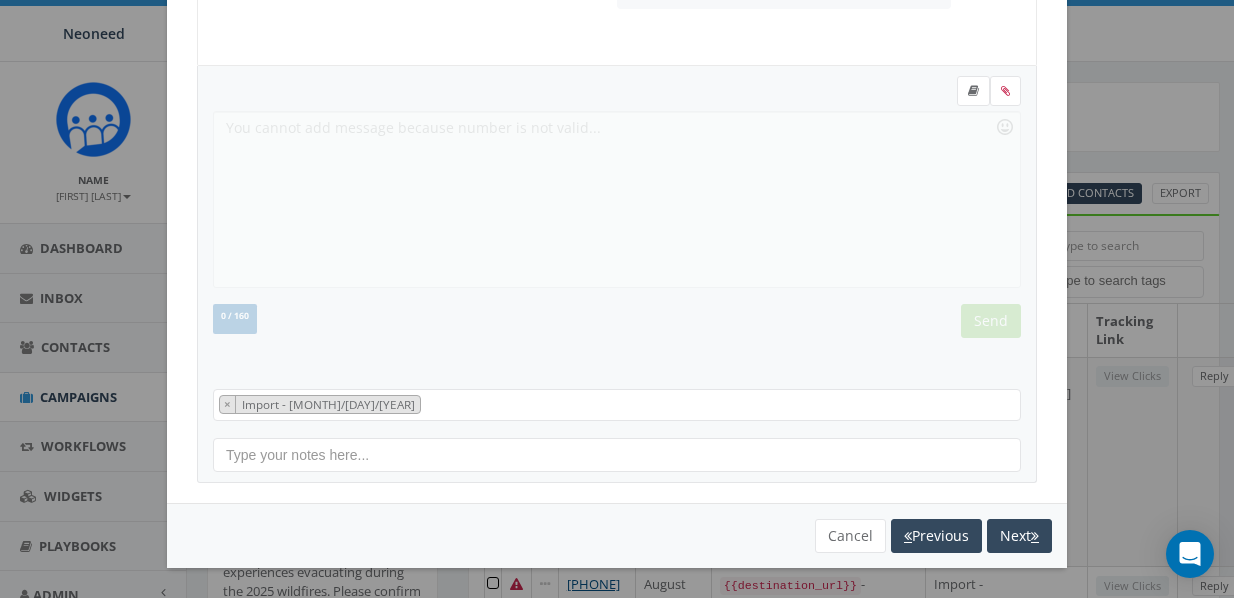scroll, scrollTop: 0, scrollLeft: 0, axis: both 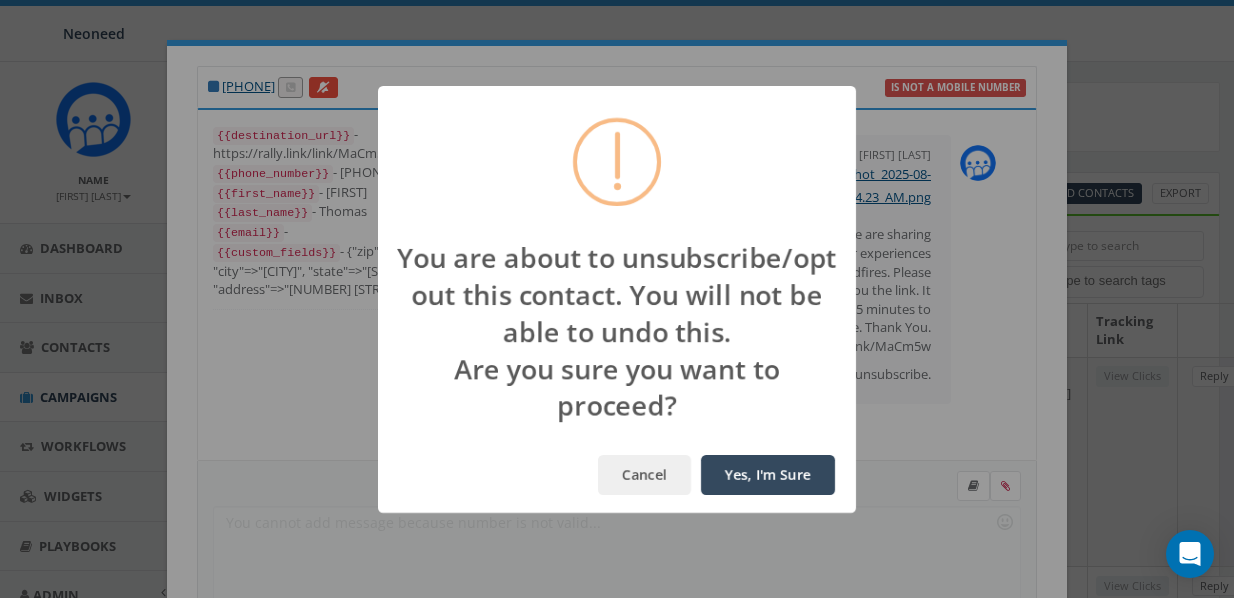click on "Yes, I'm Sure" at bounding box center (768, 475) 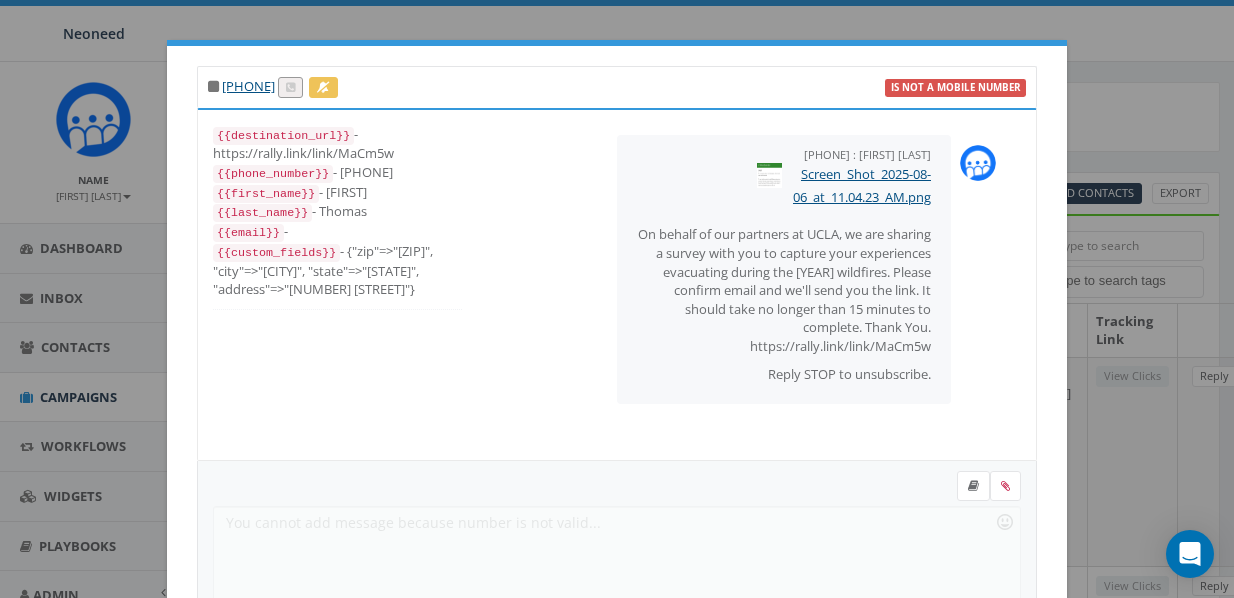 select on "Import - [DATE]" 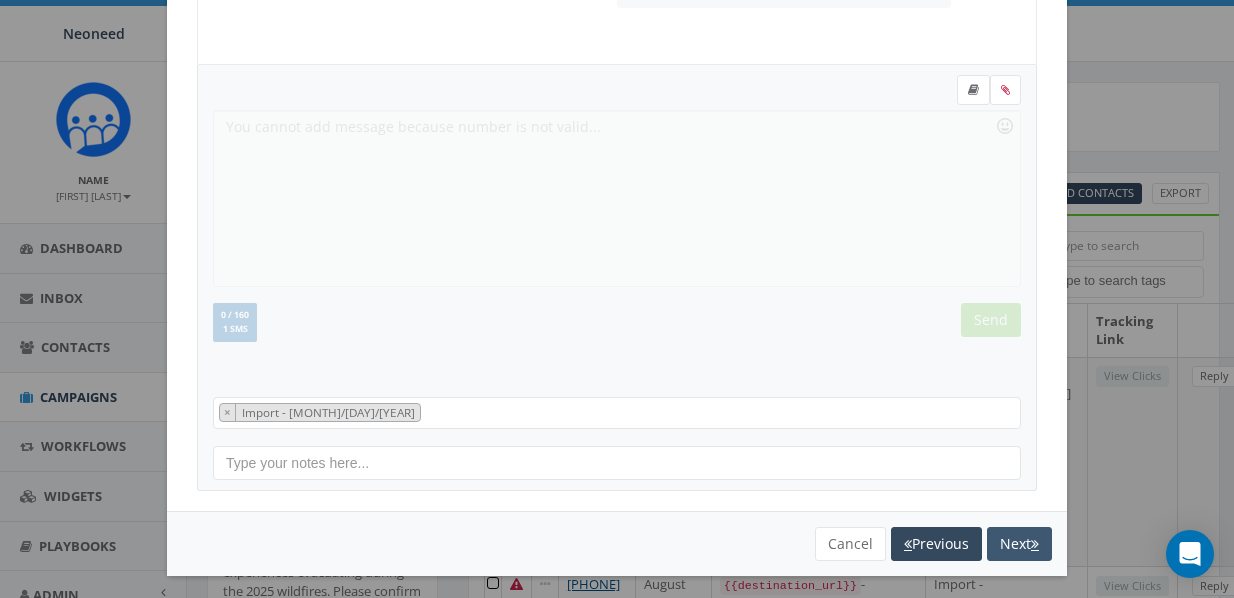 click on "Next" at bounding box center [1019, 544] 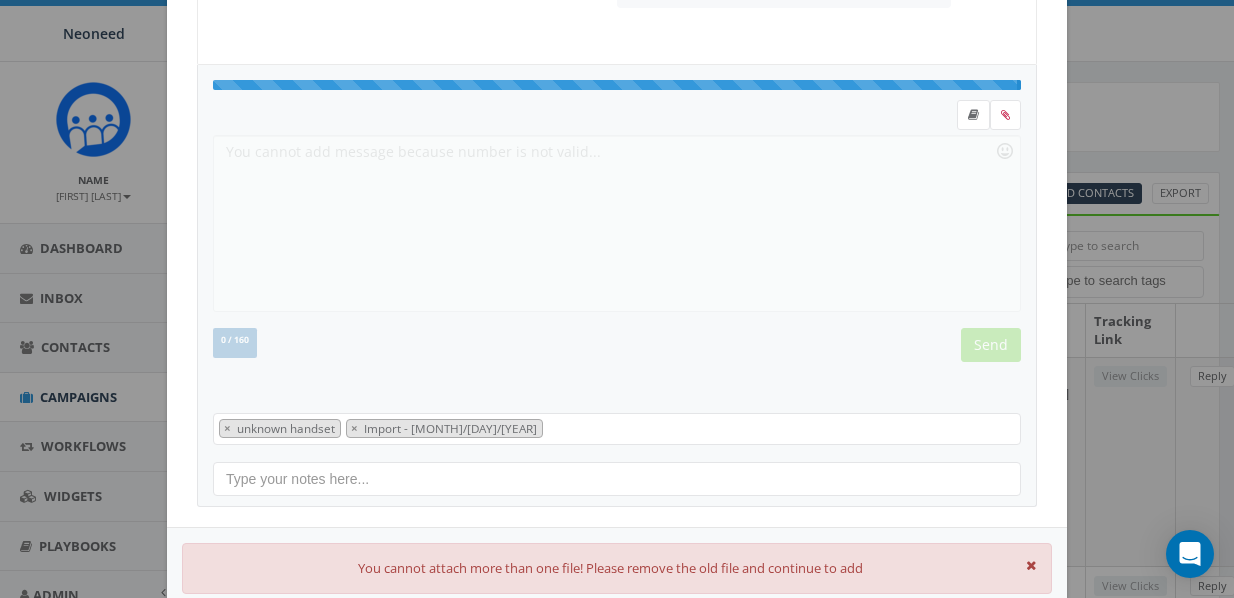 select on "unknown handset" 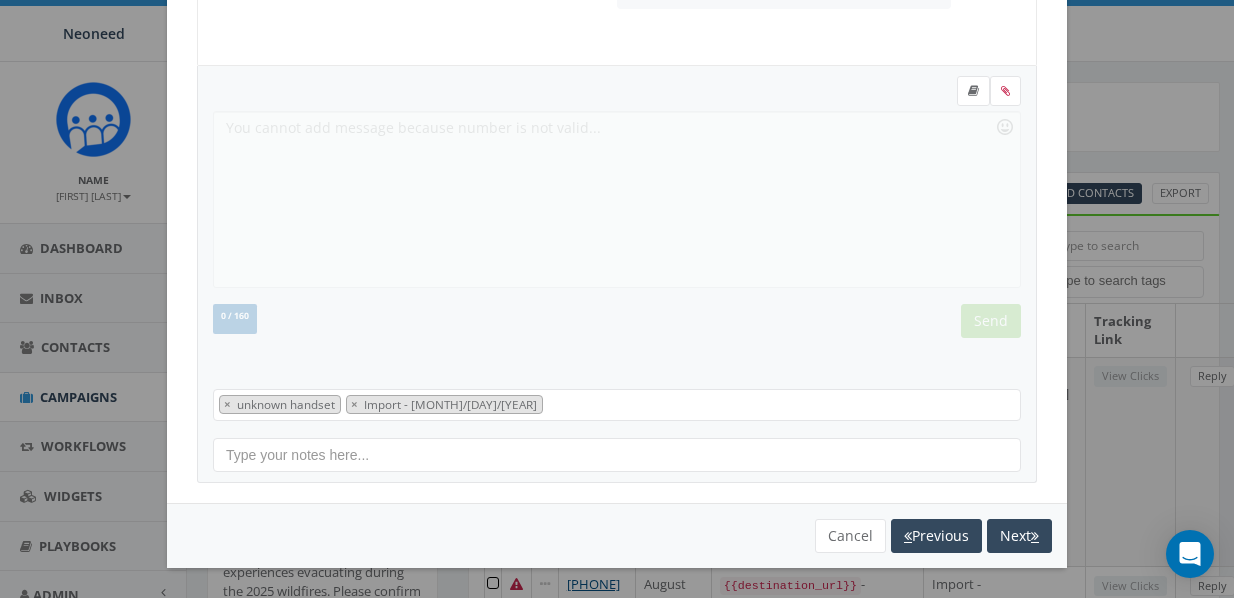 click at bounding box center (323, -308) 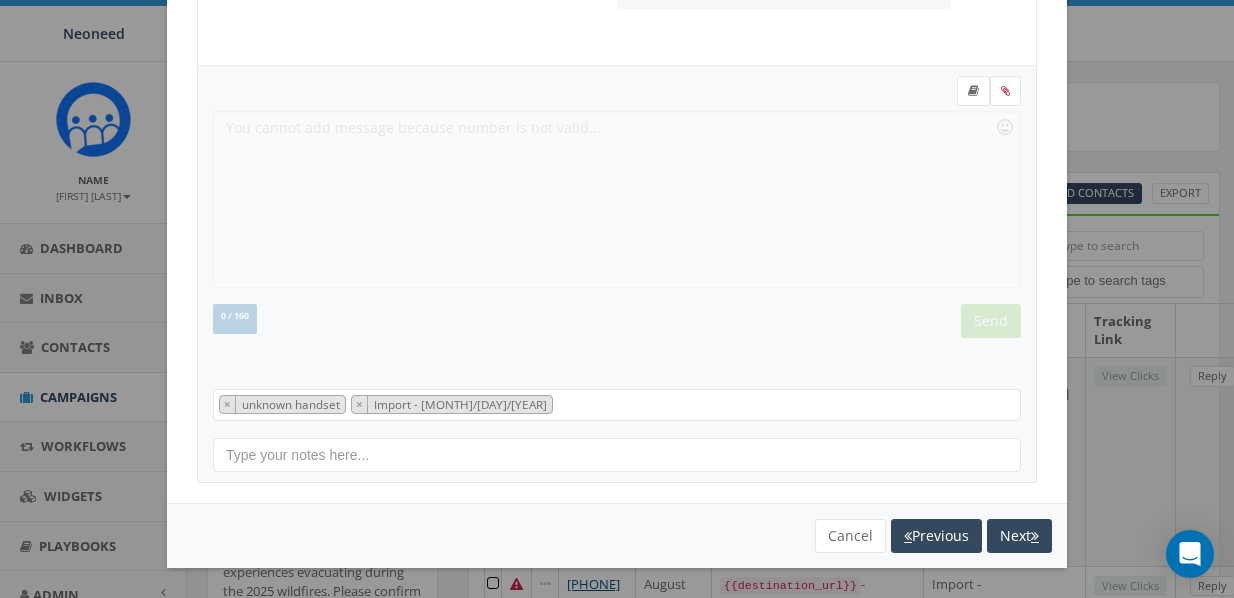 scroll, scrollTop: 0, scrollLeft: 0, axis: both 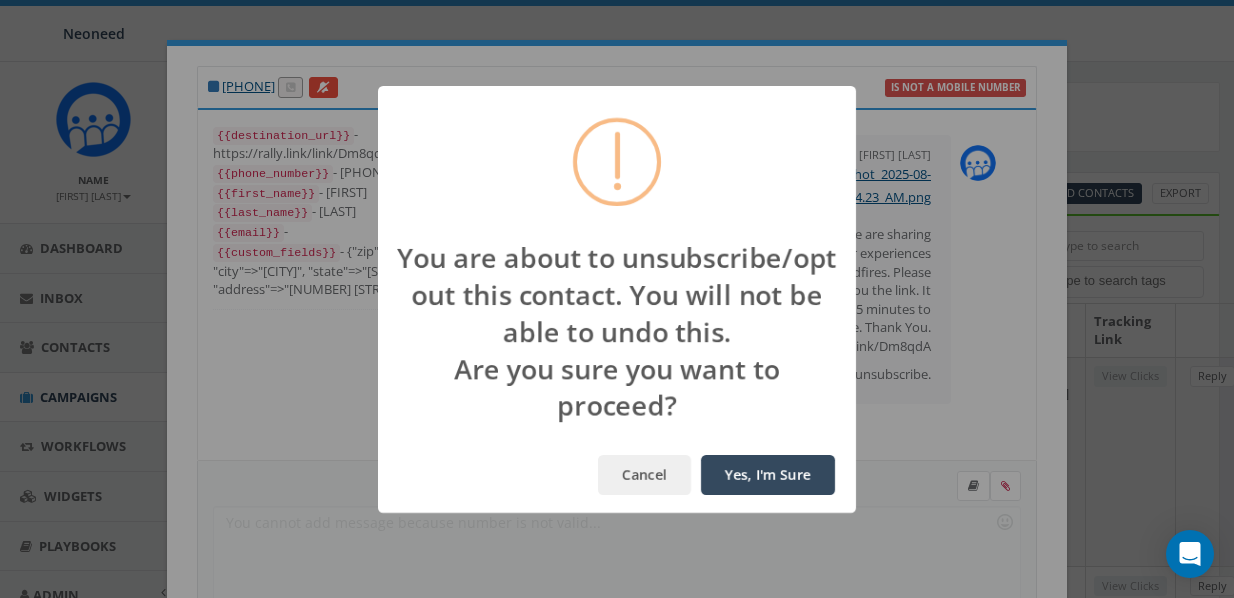 click on "Yes, I'm Sure" at bounding box center (768, 475) 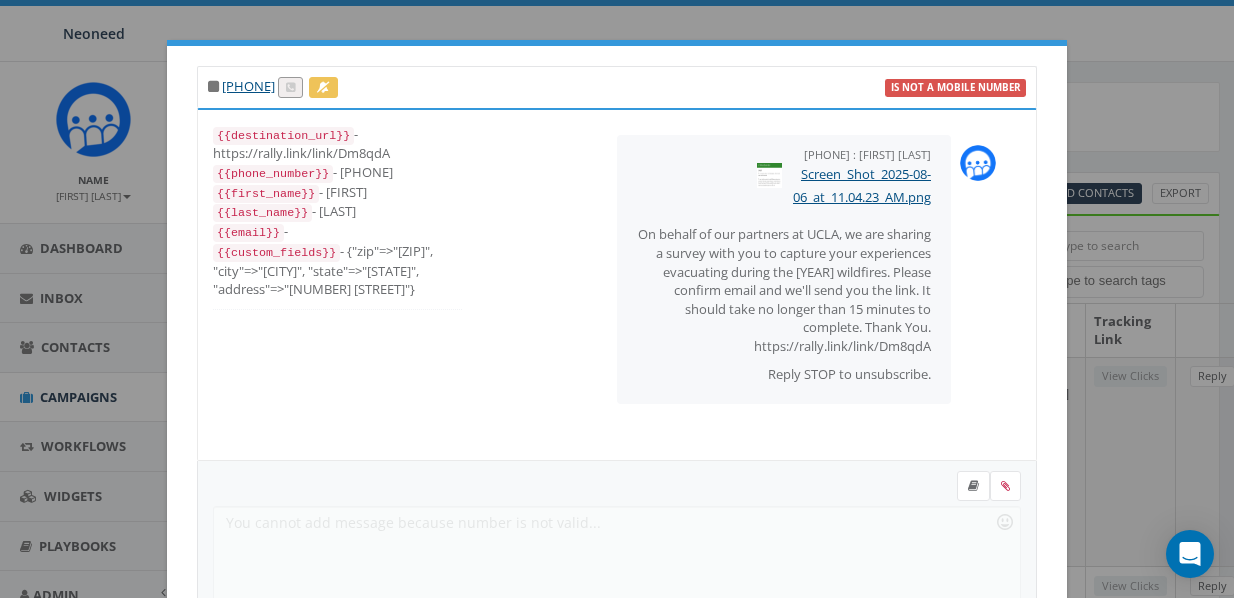select on "unknown handset" 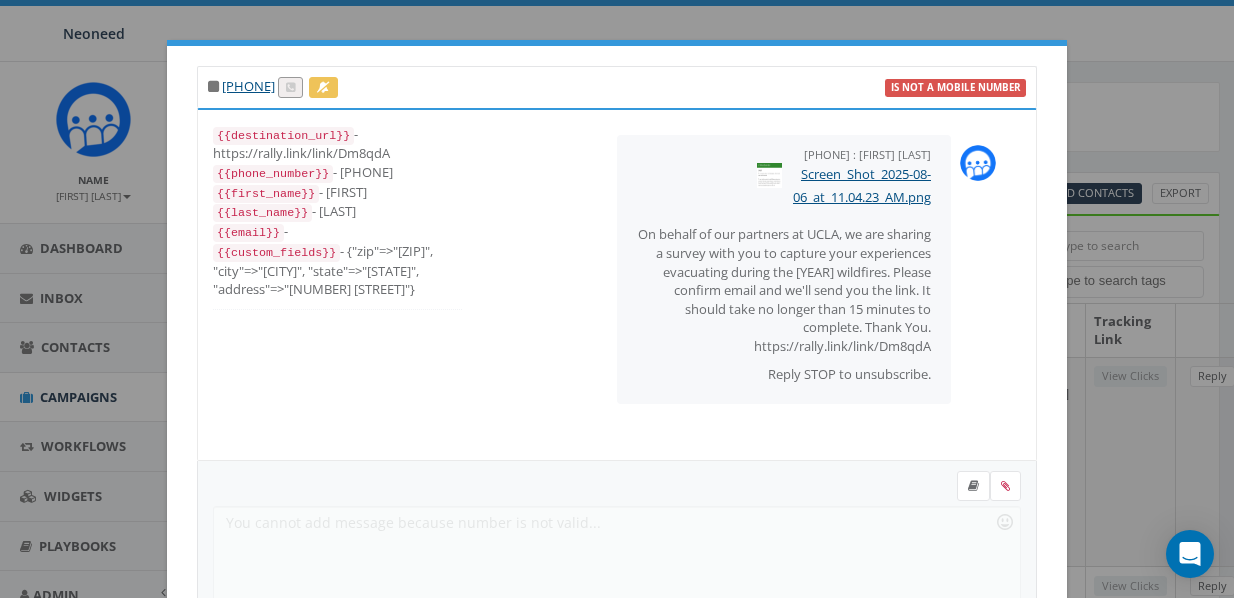 scroll, scrollTop: 76, scrollLeft: 0, axis: vertical 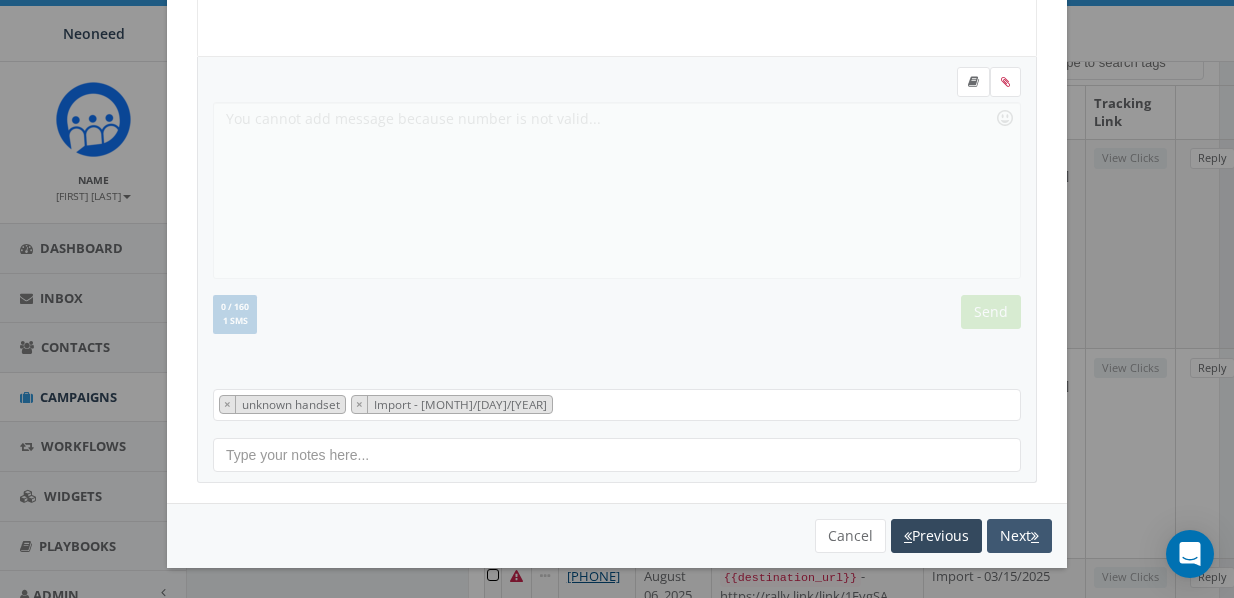 click on "Next" at bounding box center [1019, 536] 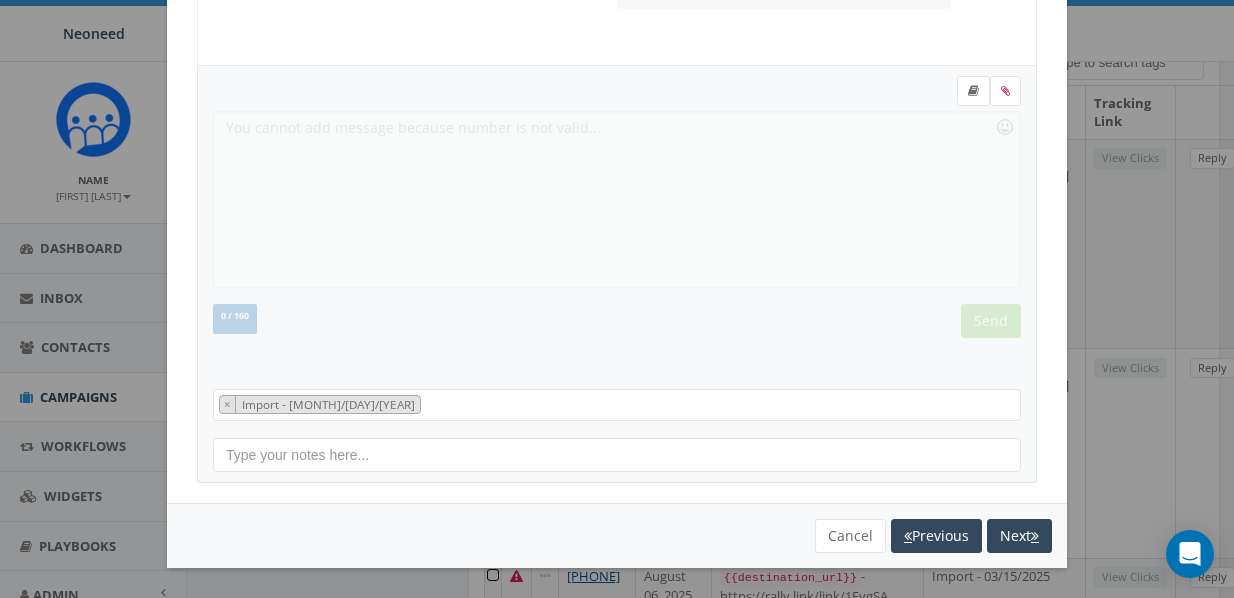 select on "Import - [DATE]" 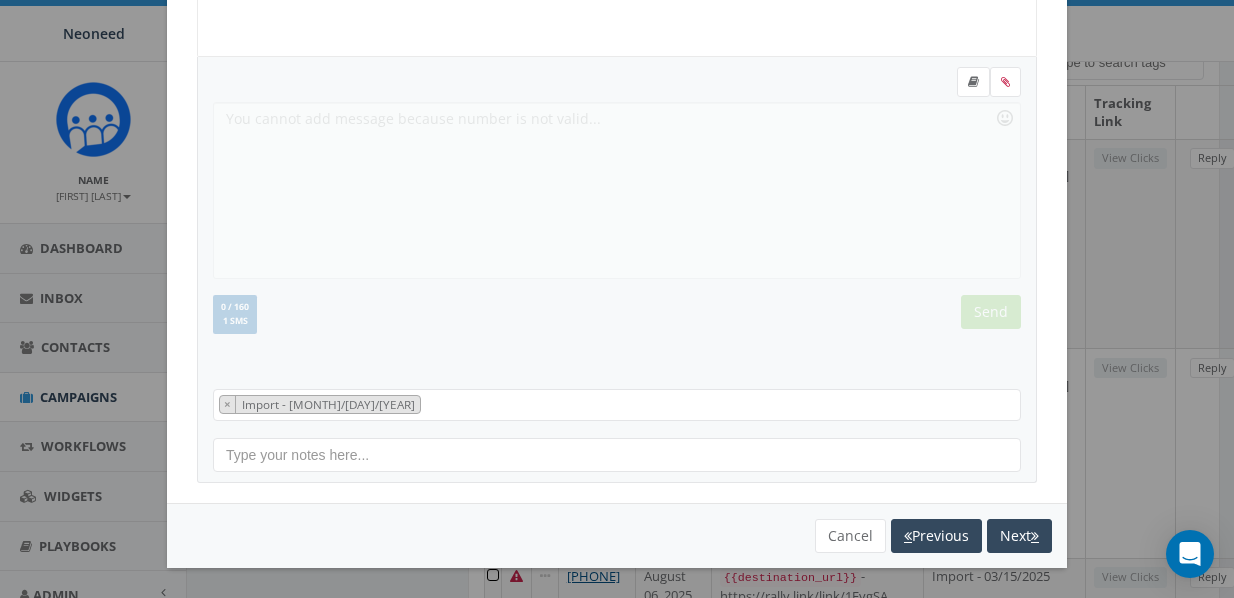 scroll, scrollTop: 0, scrollLeft: 0, axis: both 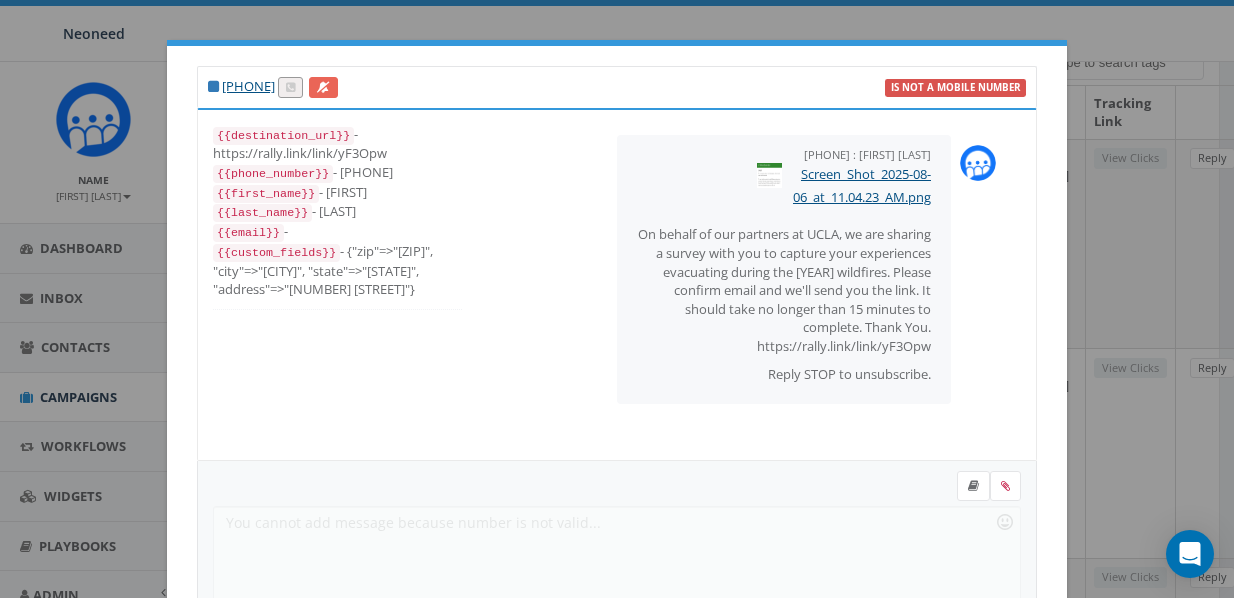 click at bounding box center (323, 87) 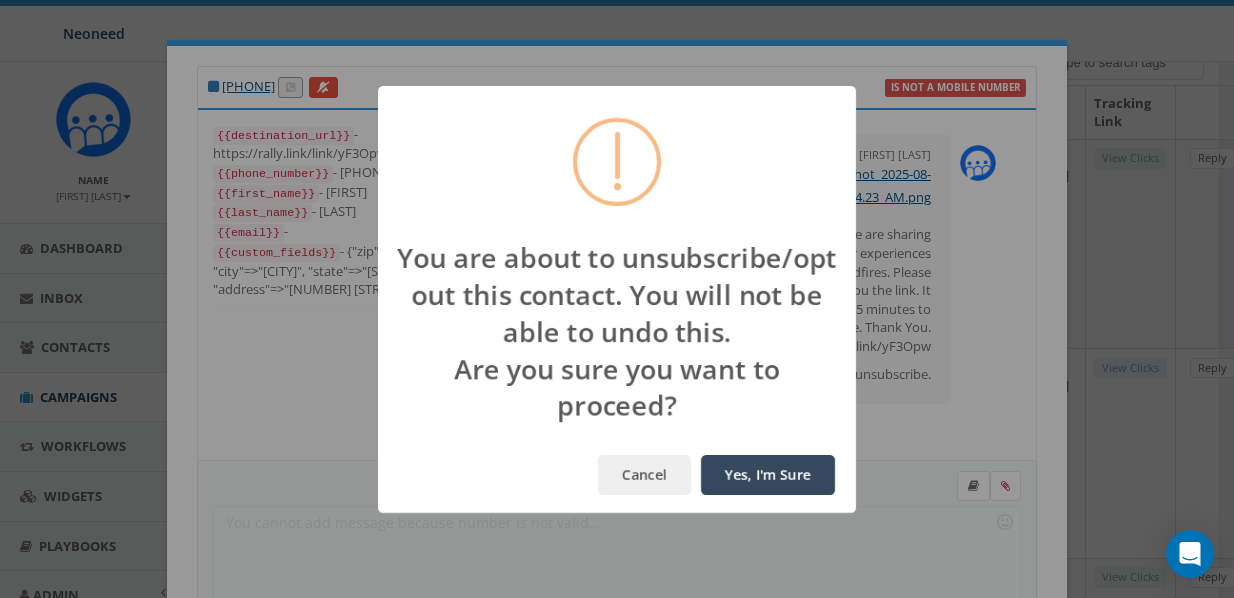 click on "Yes, I'm Sure" at bounding box center (768, 475) 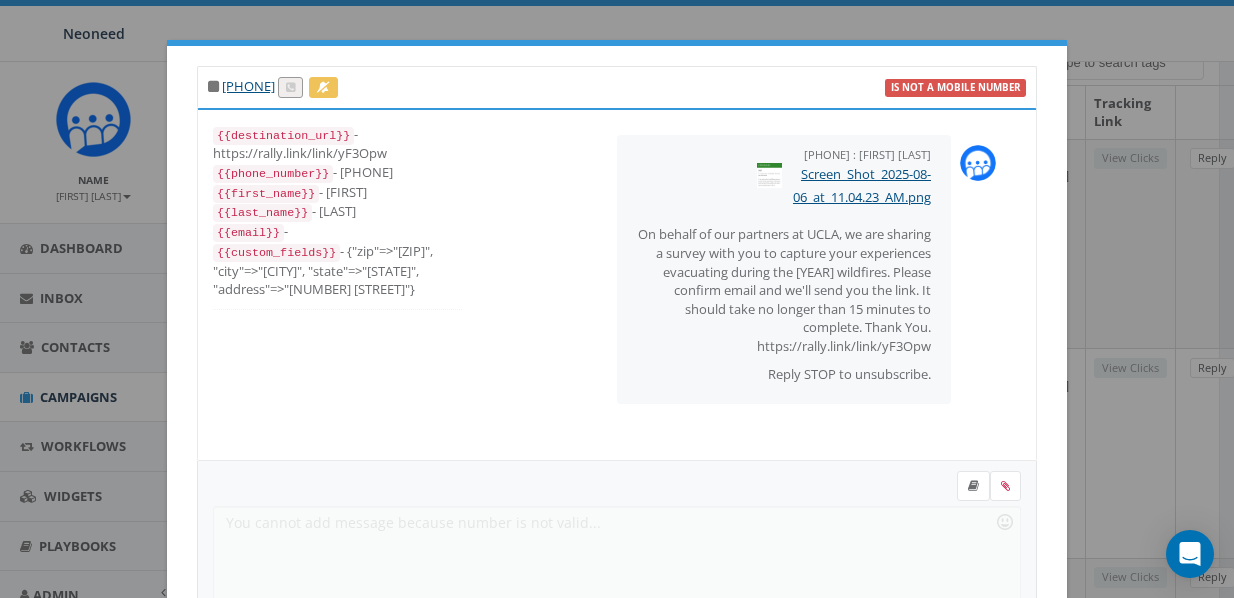 select on "Import - [DATE]" 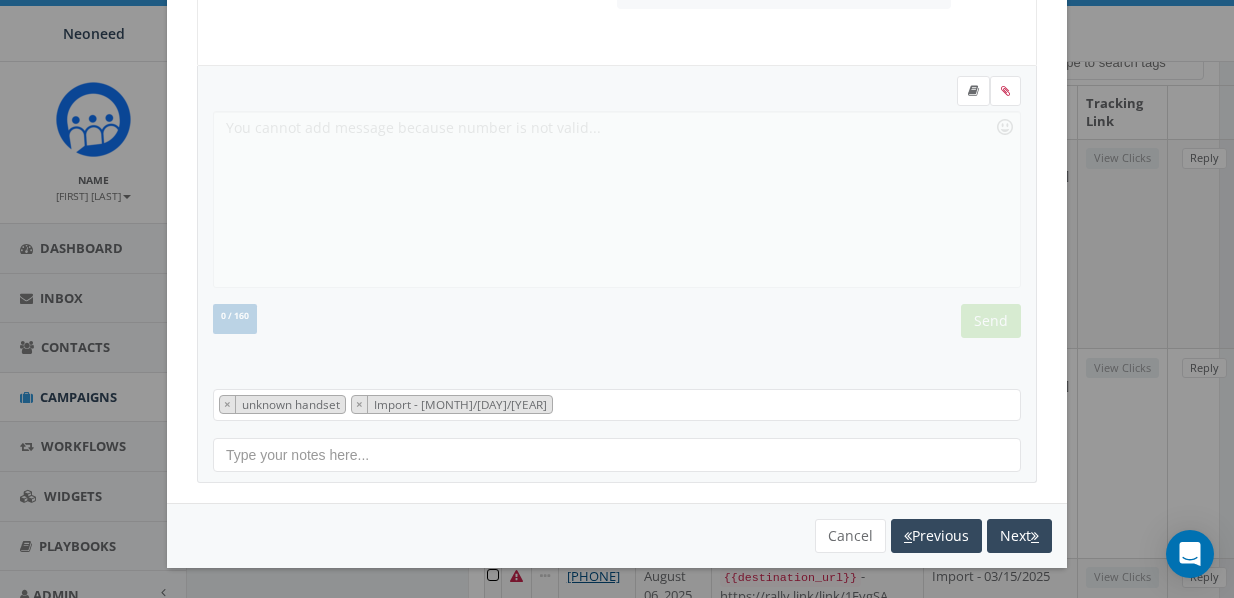 select on "unknown handset" 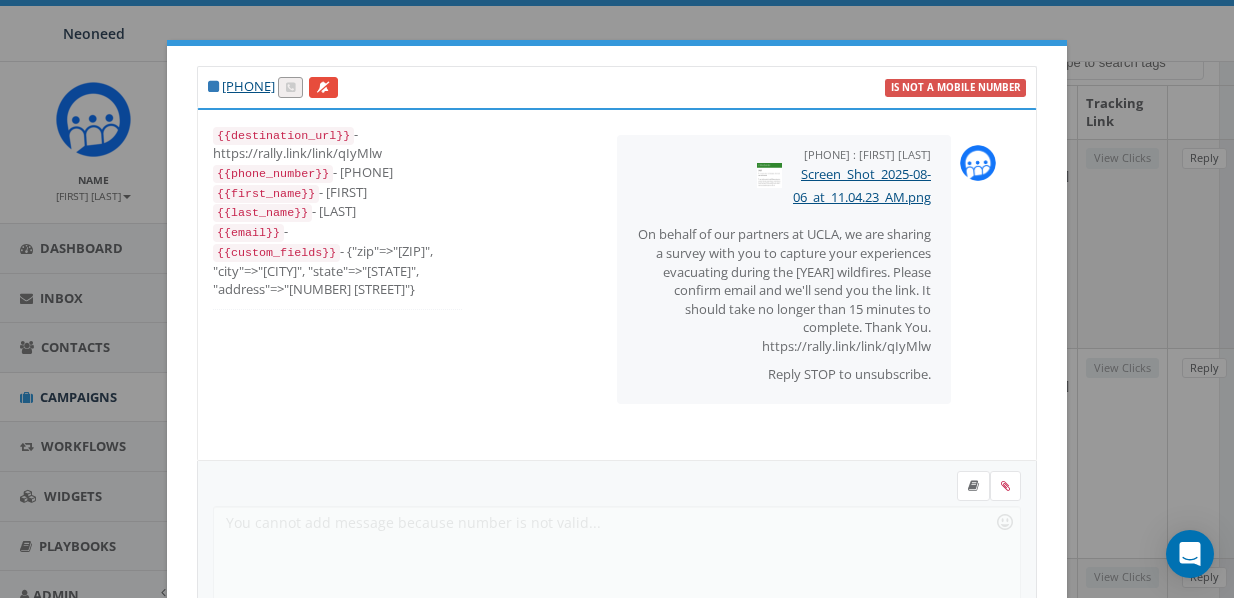 scroll, scrollTop: 0, scrollLeft: 0, axis: both 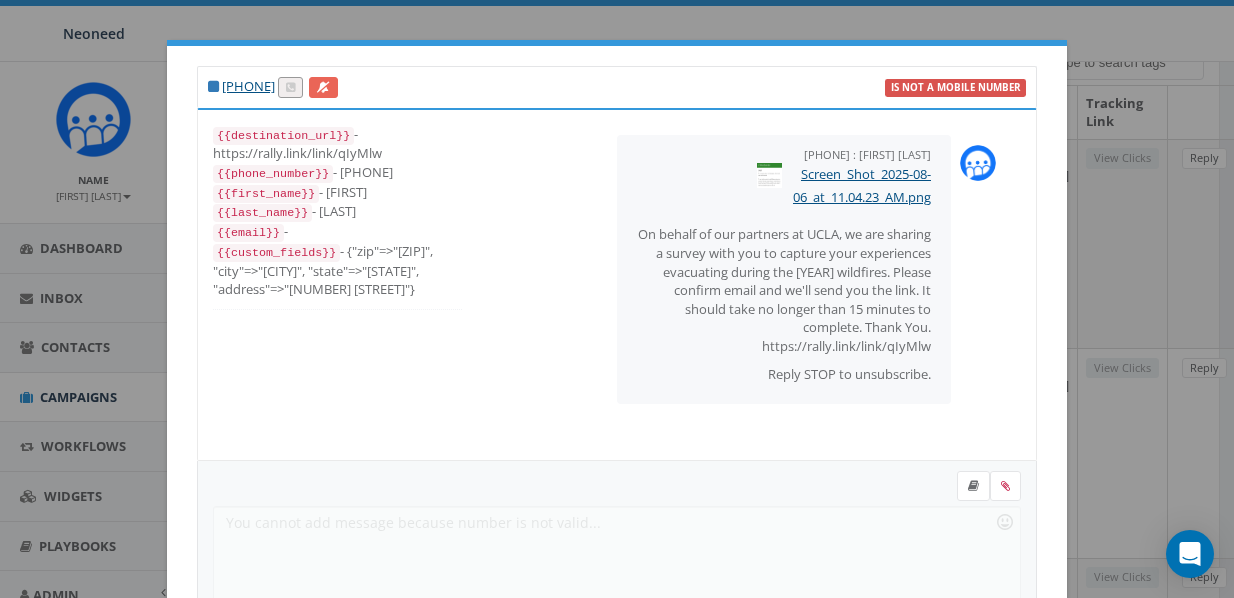 click at bounding box center [323, 87] 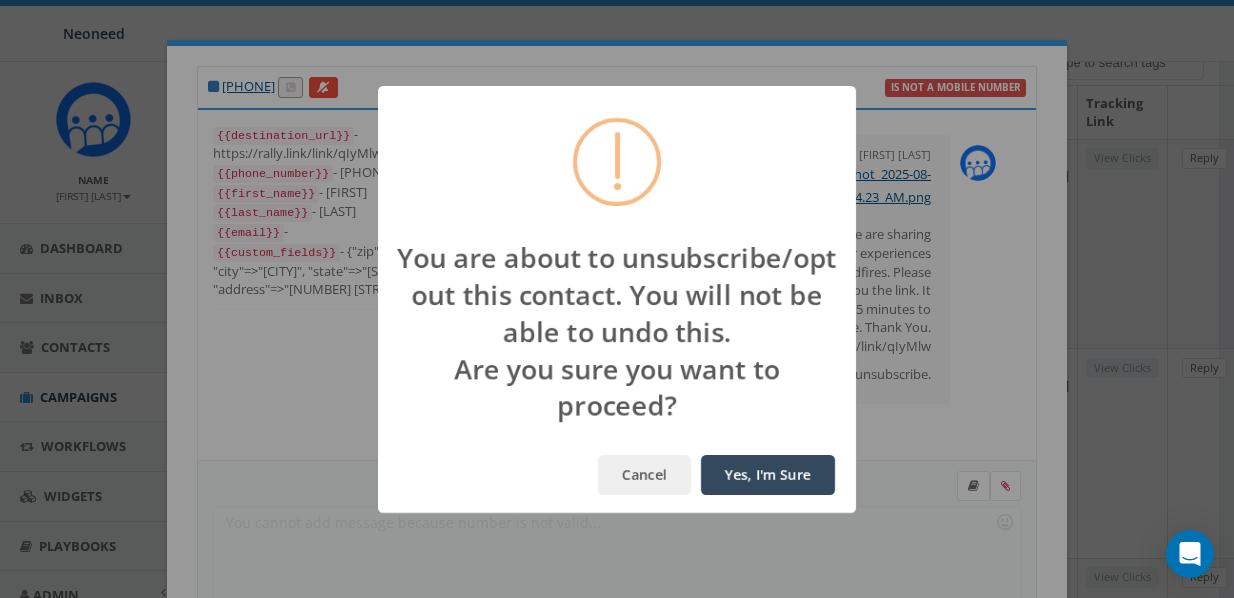 click on "Yes, I'm Sure" at bounding box center [768, 475] 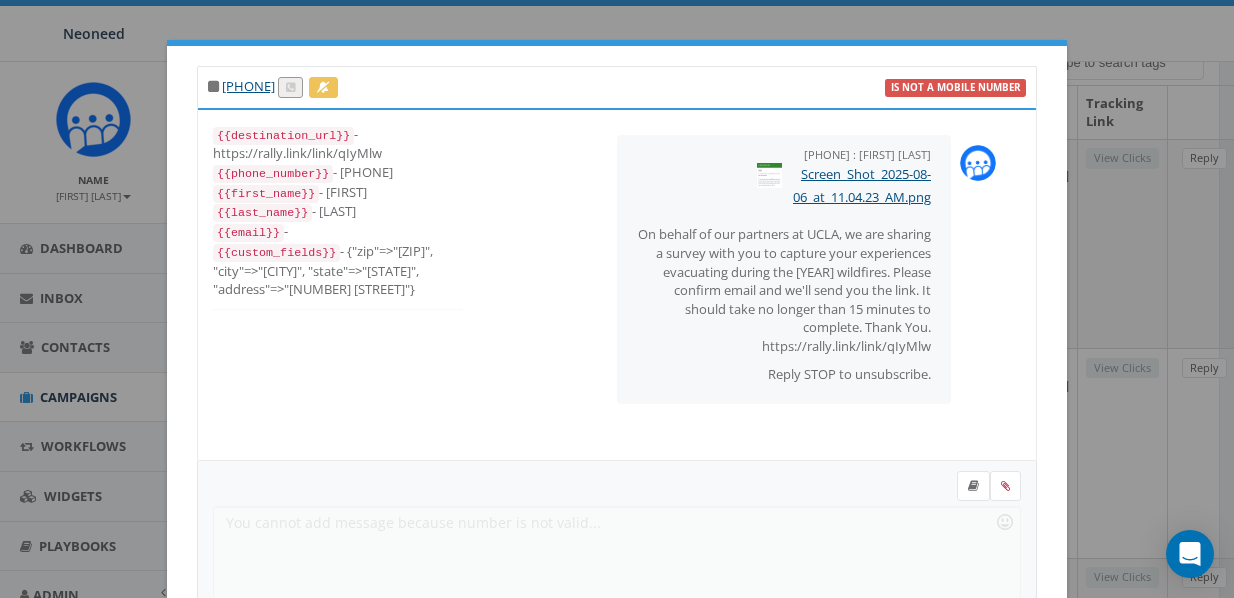 select on "unknown handset" 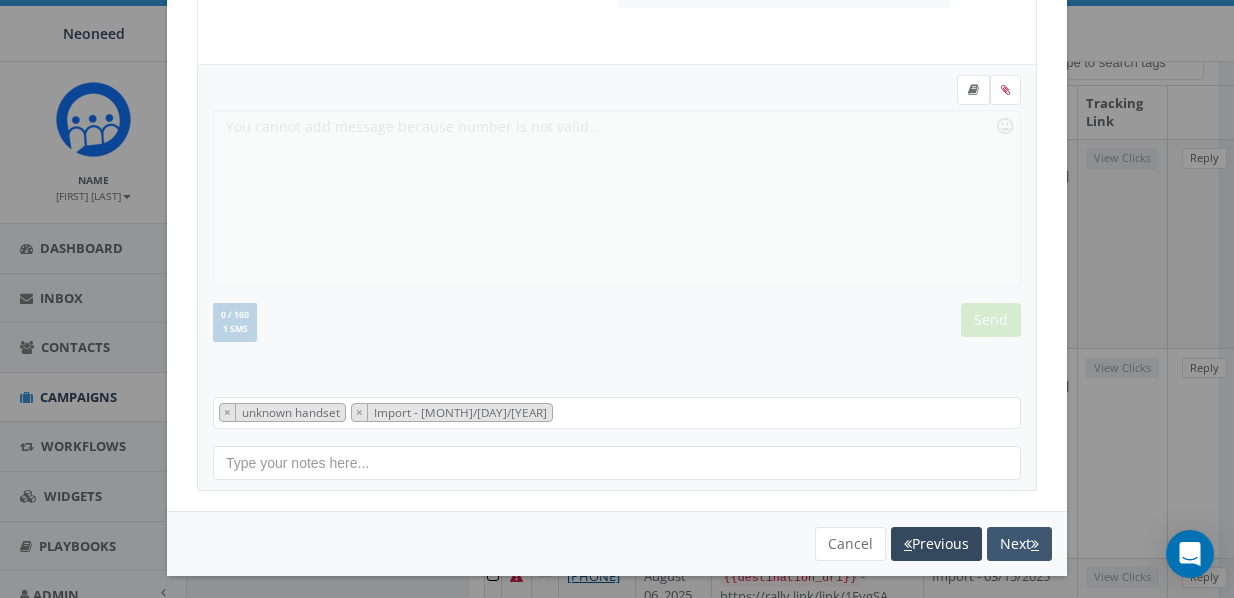 click on "Next" at bounding box center (1019, 544) 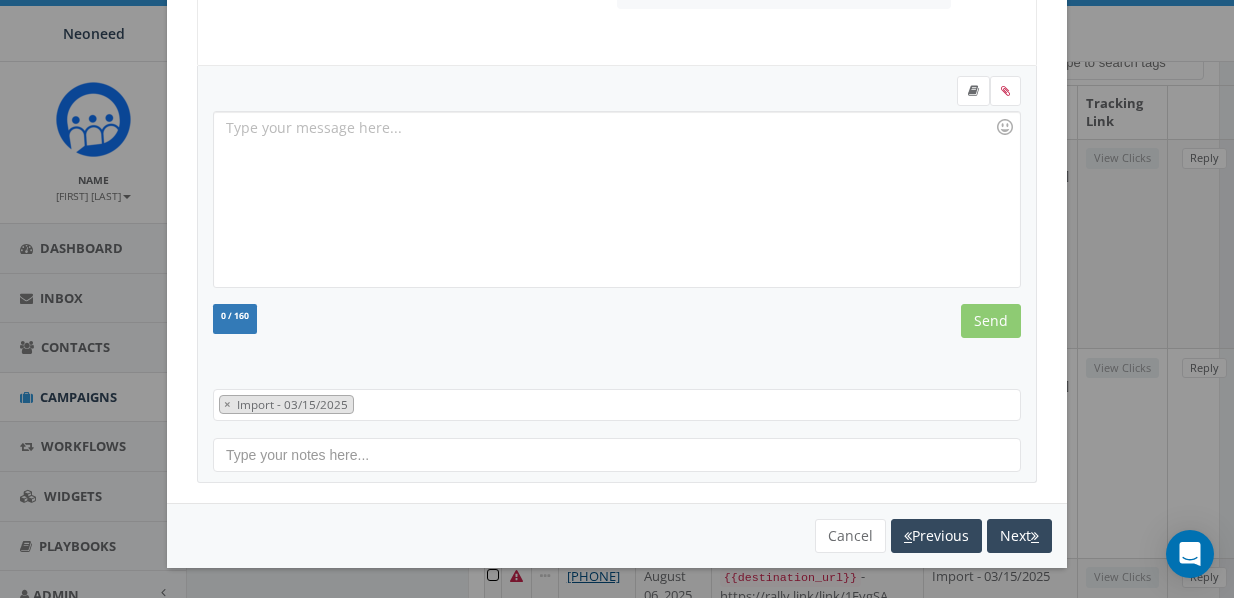 select on "Import - 03/15/2025" 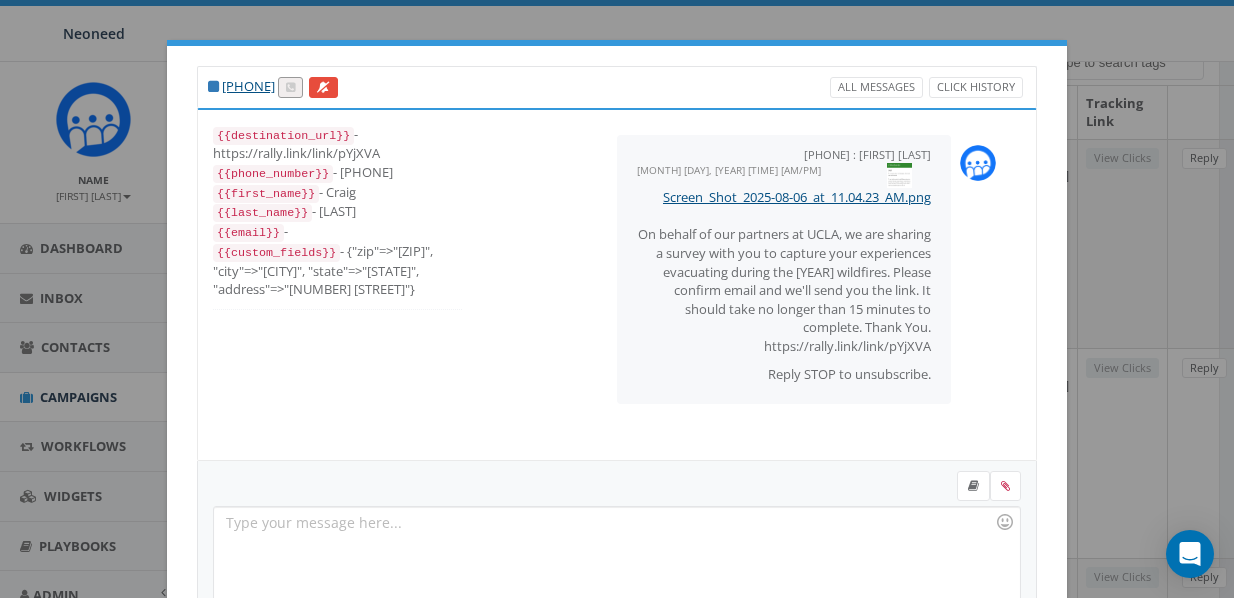 scroll, scrollTop: 0, scrollLeft: 0, axis: both 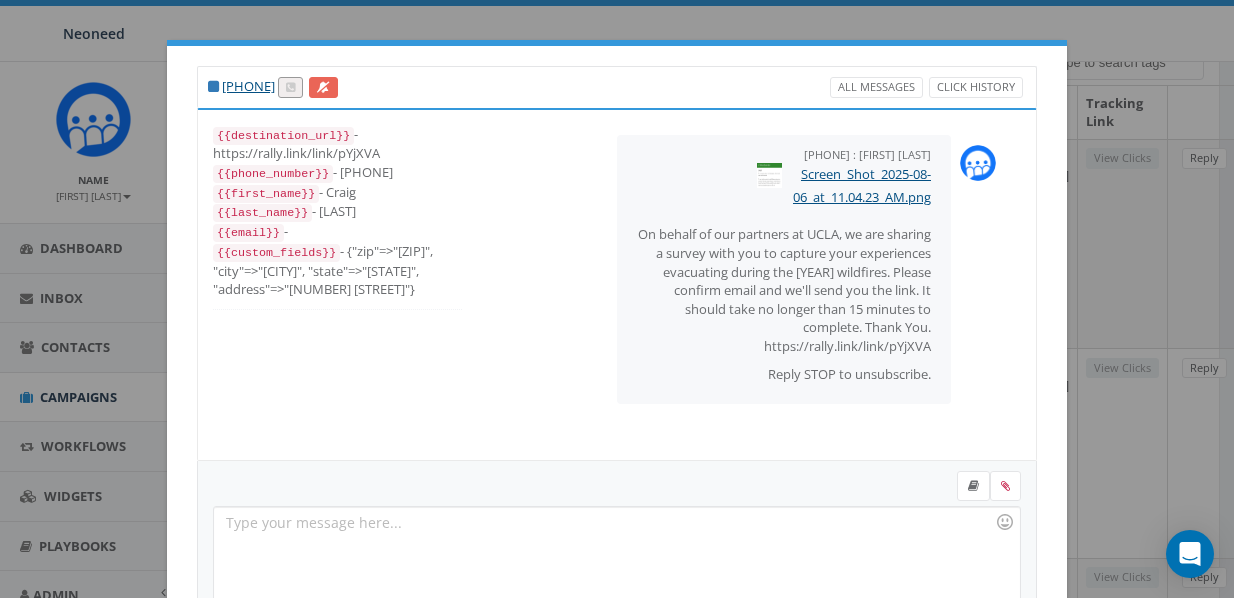 click at bounding box center [323, 87] 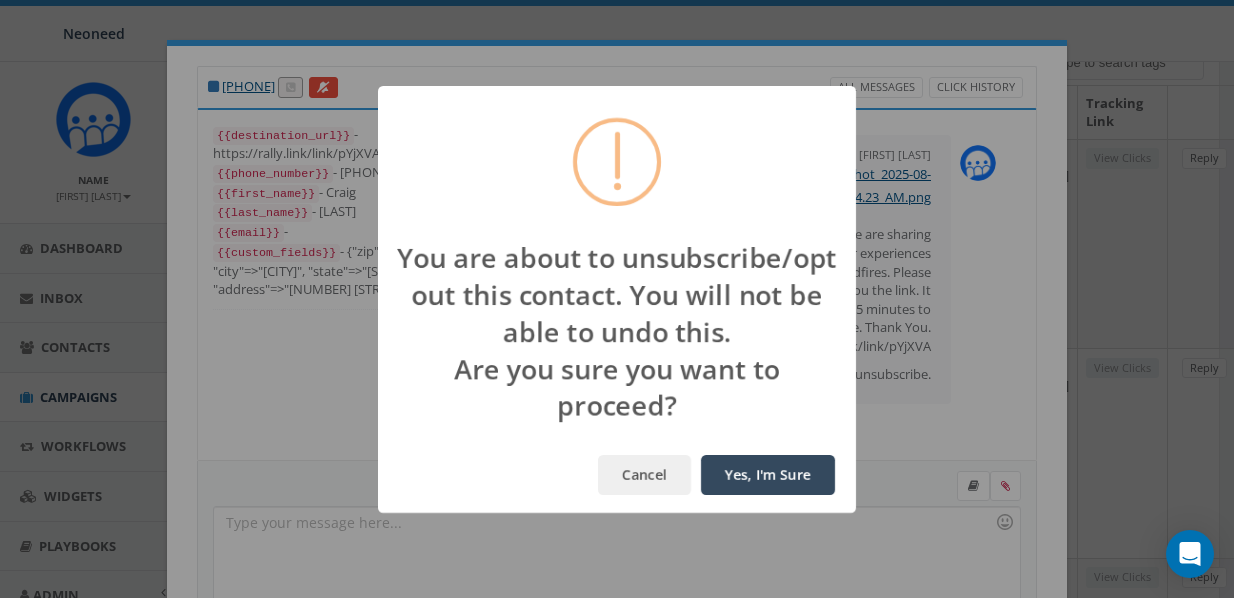 click on "Yes, I'm Sure" at bounding box center [768, 475] 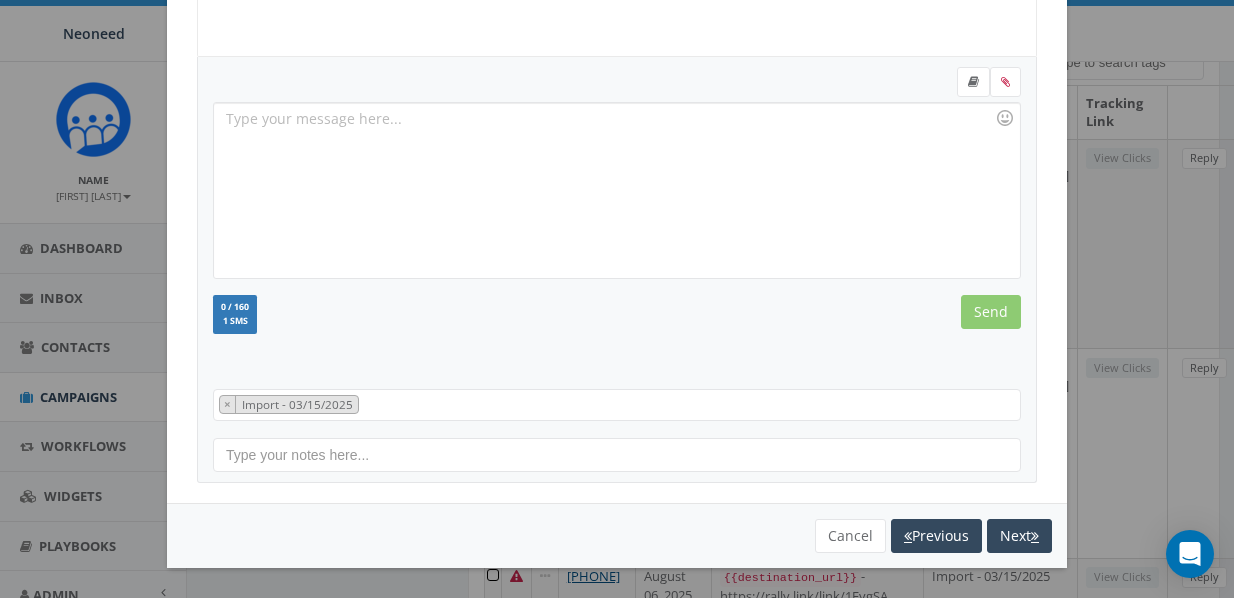 scroll, scrollTop: 405, scrollLeft: 0, axis: vertical 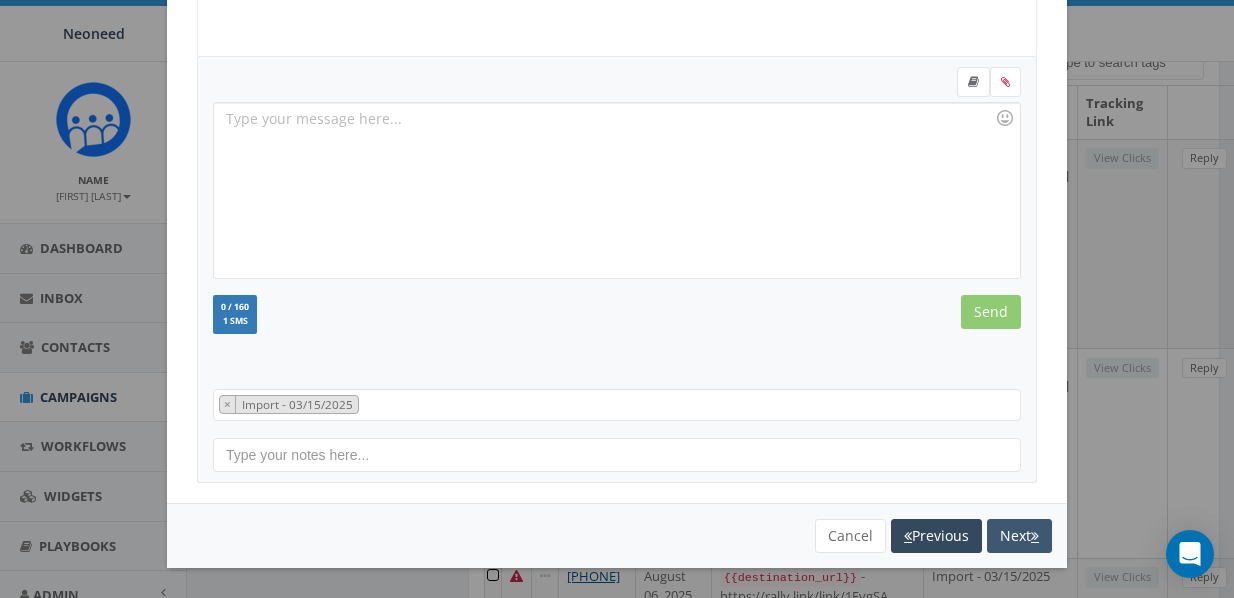 click on "Next" at bounding box center [1019, 536] 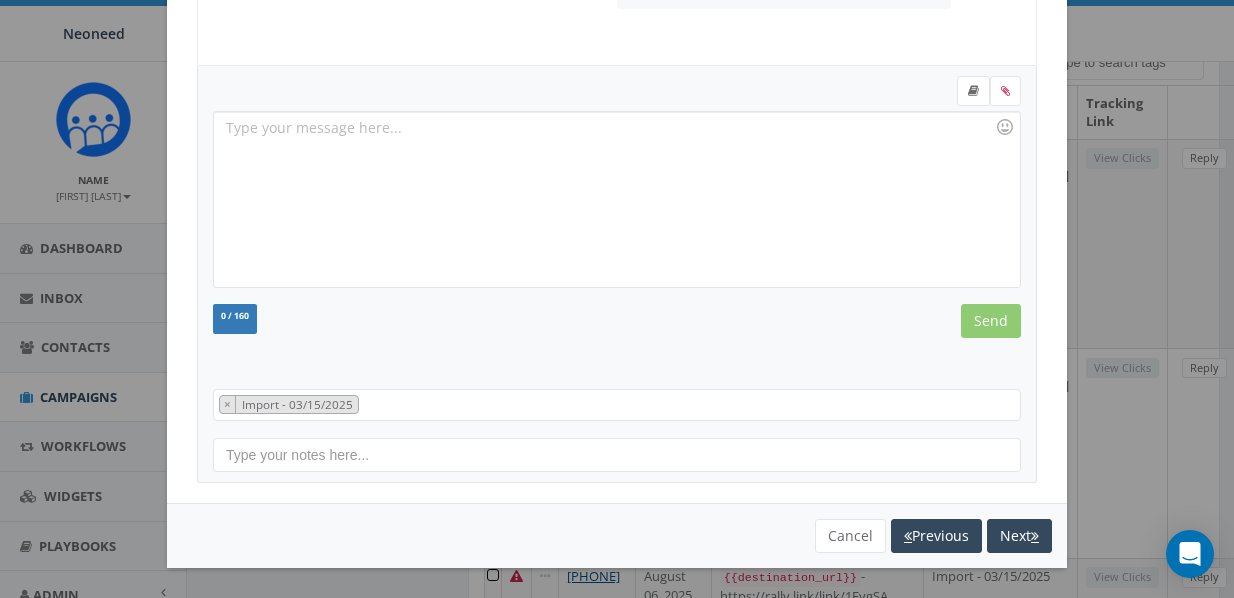 select on "Import - 03/15/2025" 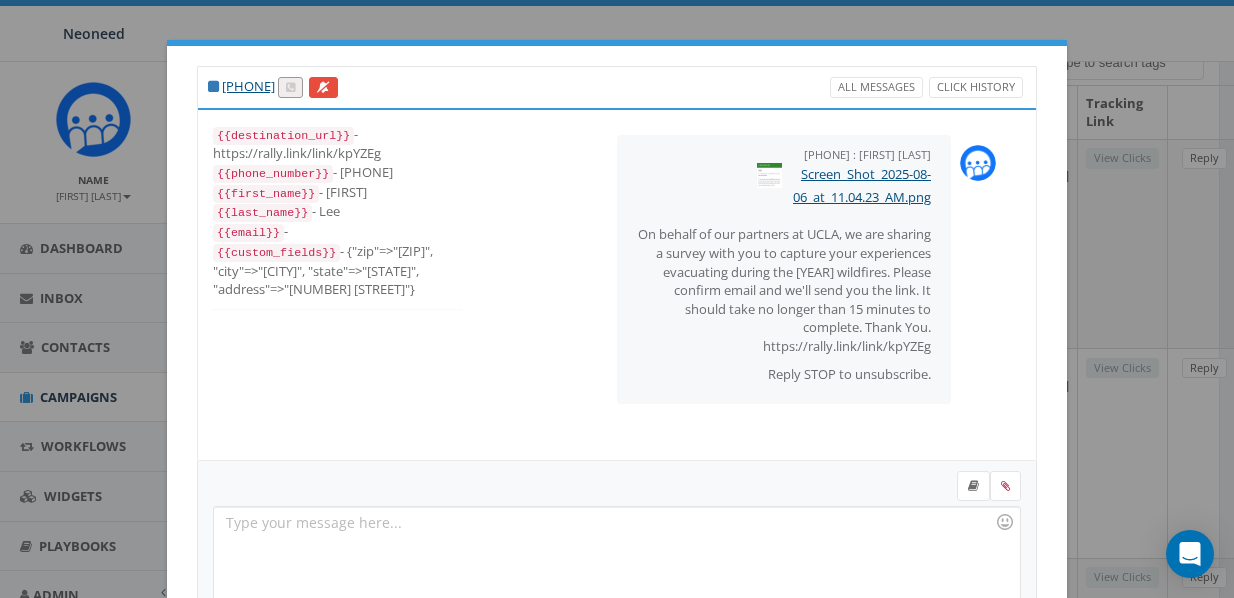 scroll, scrollTop: 0, scrollLeft: 0, axis: both 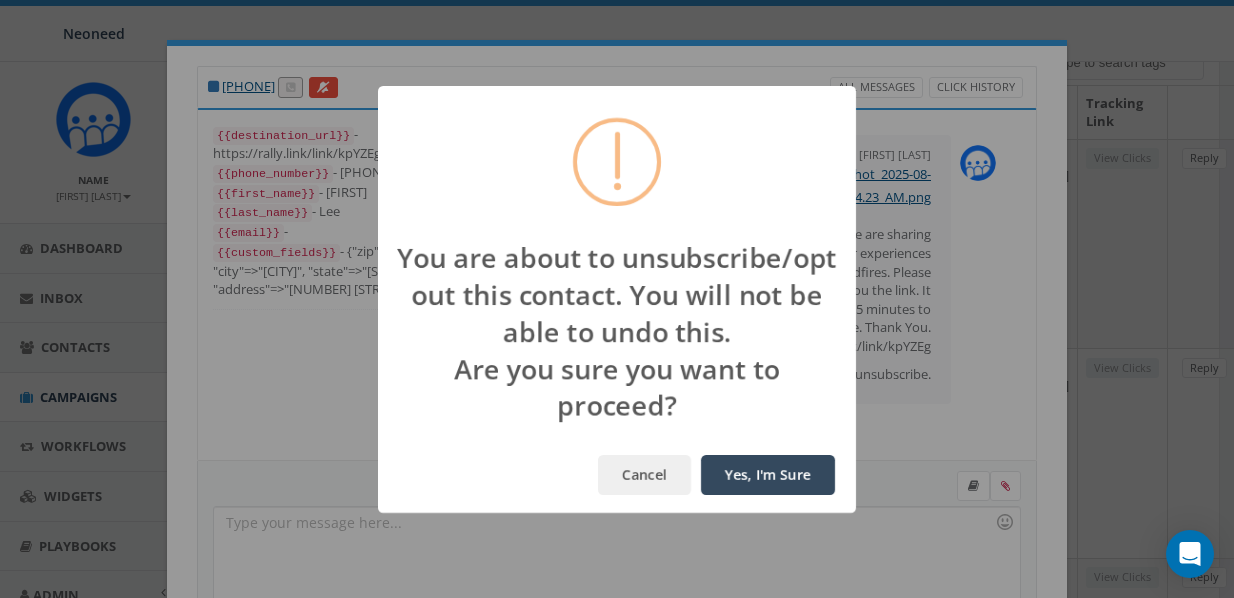 click on "Yes, I'm Sure" at bounding box center (768, 475) 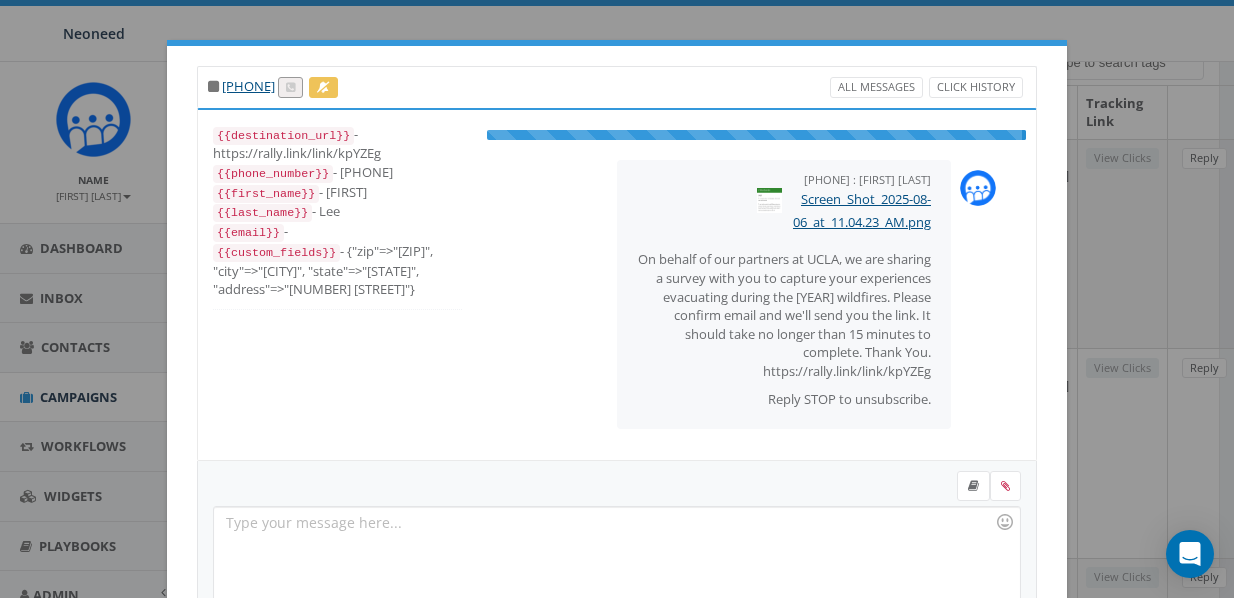 select on "Import - 03/15/2025" 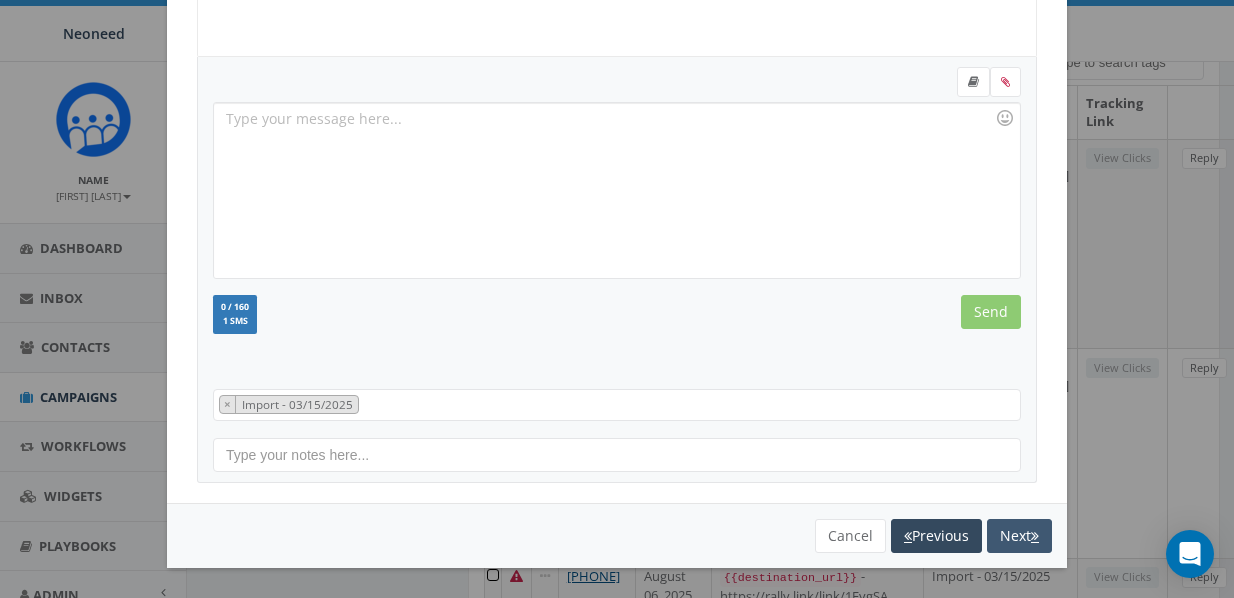 scroll, scrollTop: 405, scrollLeft: 0, axis: vertical 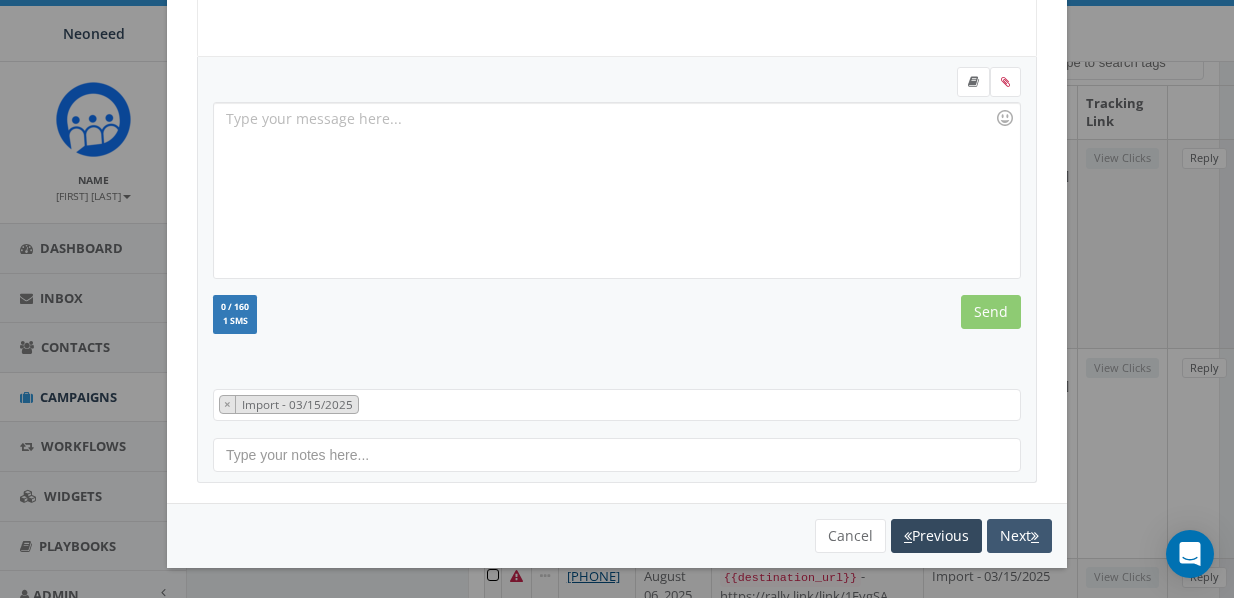 click on "Next" at bounding box center (1019, 536) 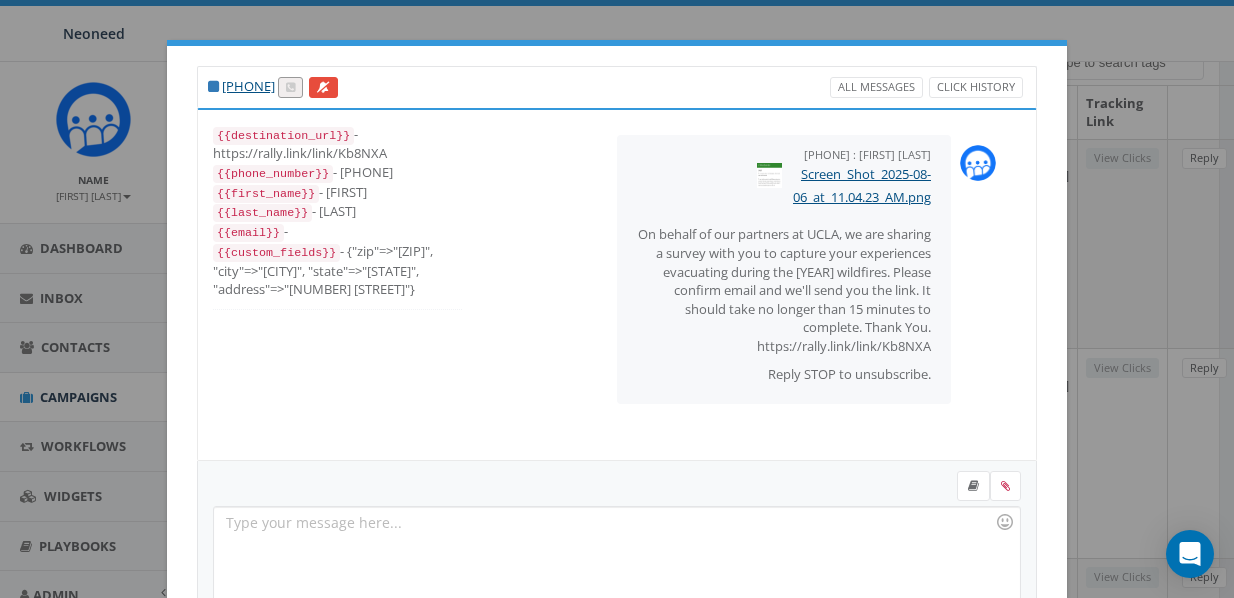 scroll, scrollTop: 0, scrollLeft: 0, axis: both 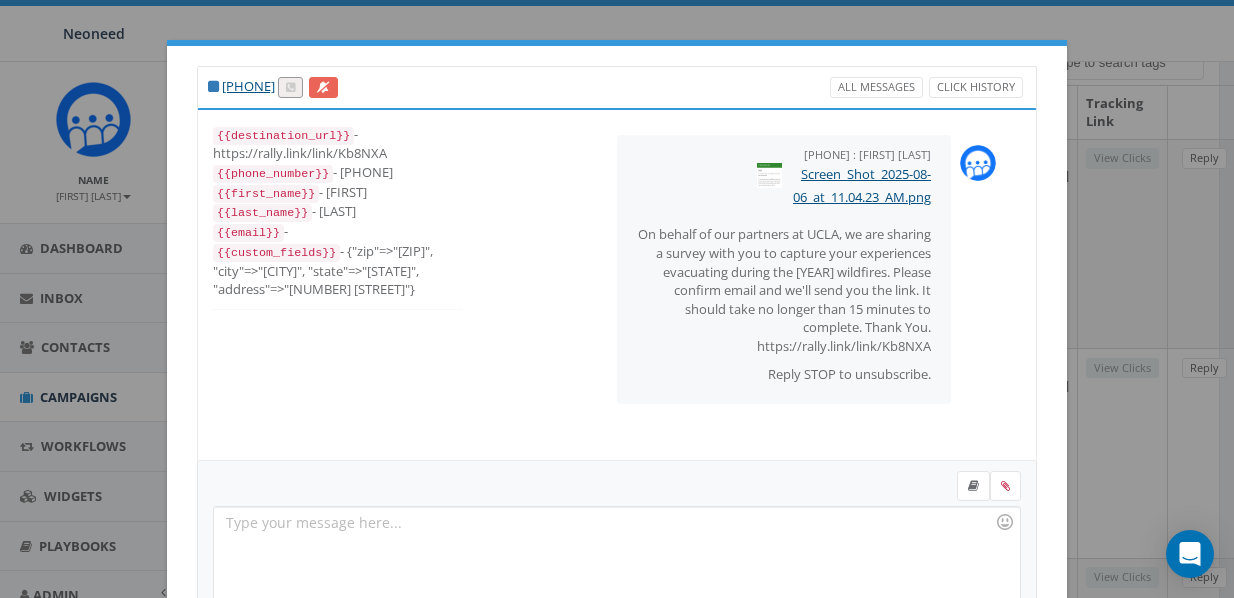 click at bounding box center (323, 87) 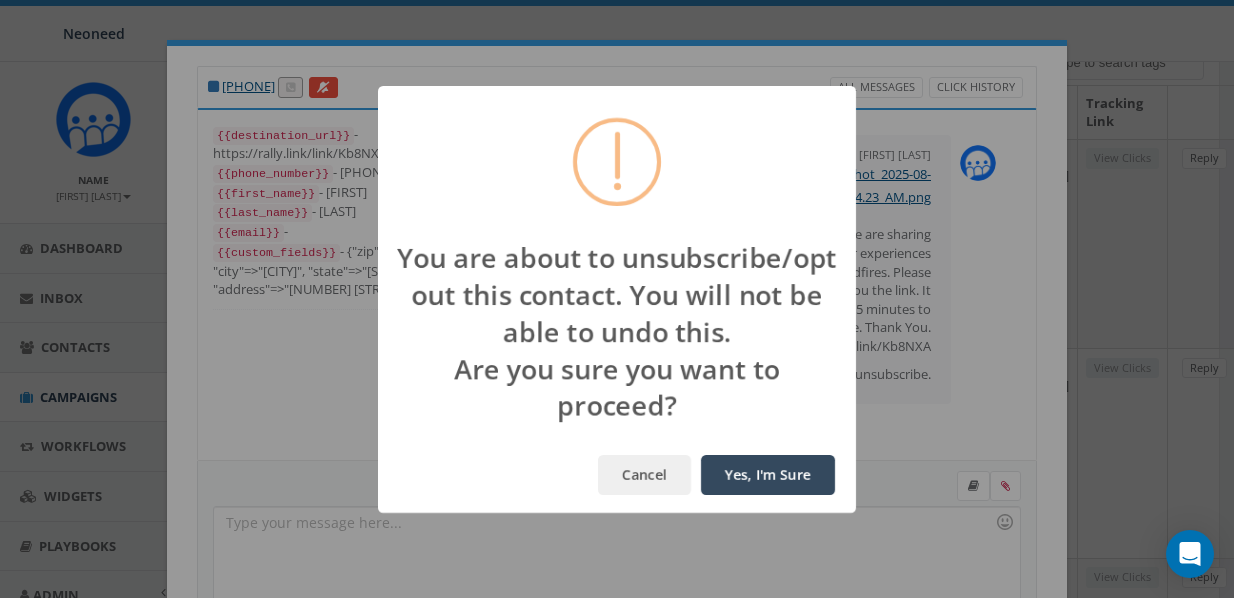 click on "Yes, I'm Sure" at bounding box center [768, 475] 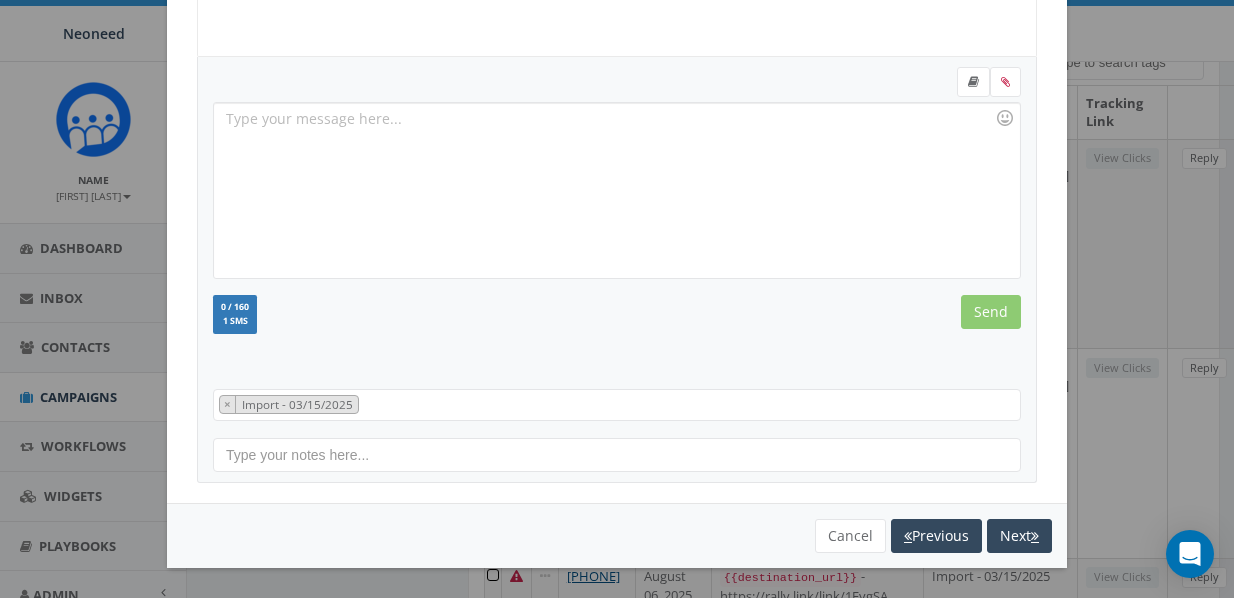 scroll, scrollTop: 405, scrollLeft: 0, axis: vertical 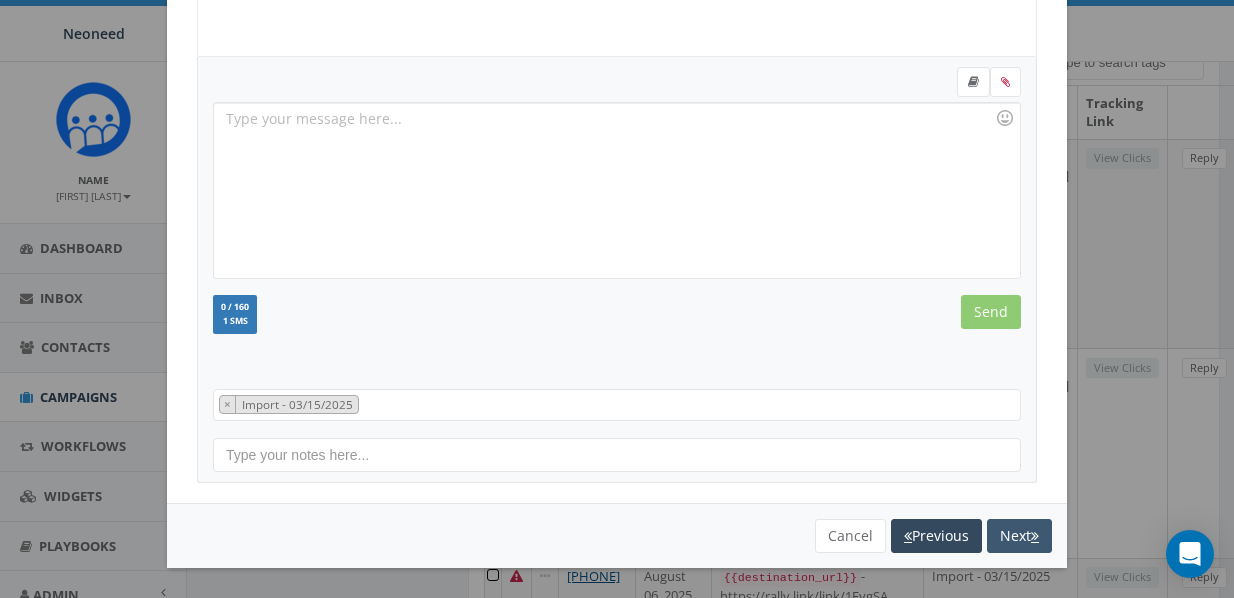click on "Next" at bounding box center [1019, 536] 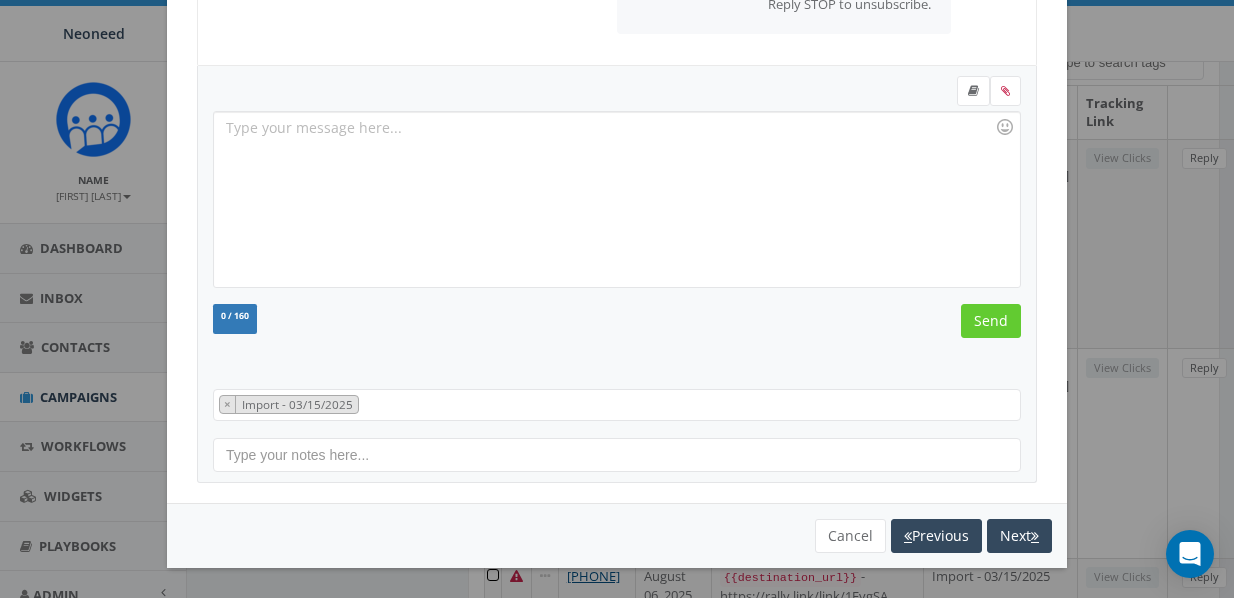 select on "Import - 03/15/2025" 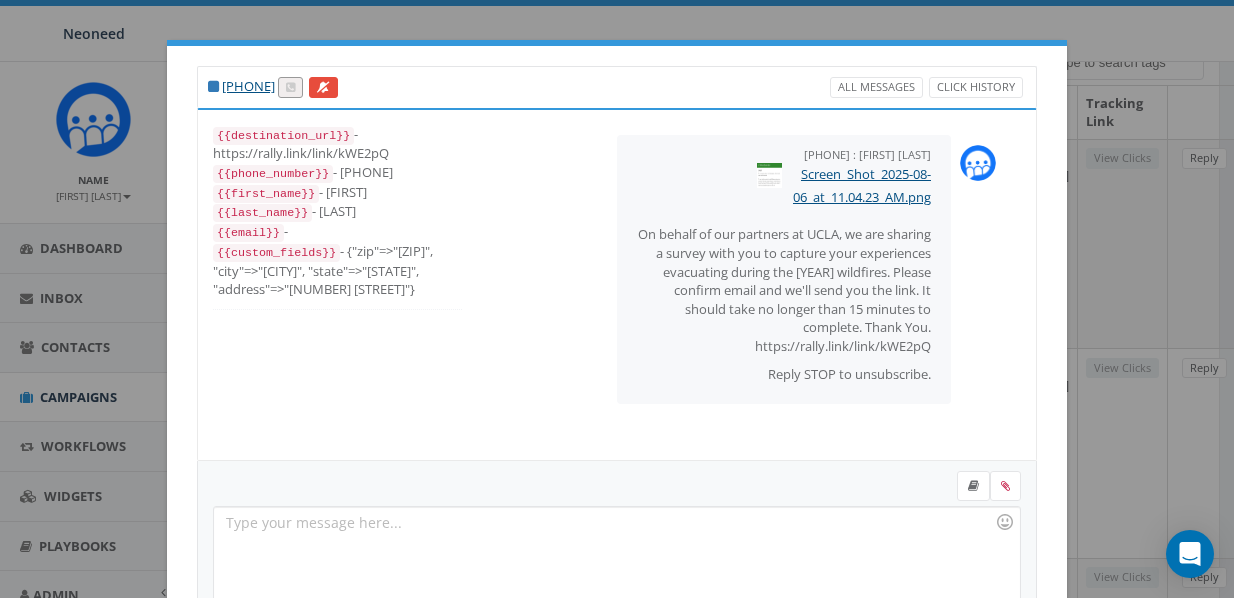 scroll, scrollTop: 0, scrollLeft: 0, axis: both 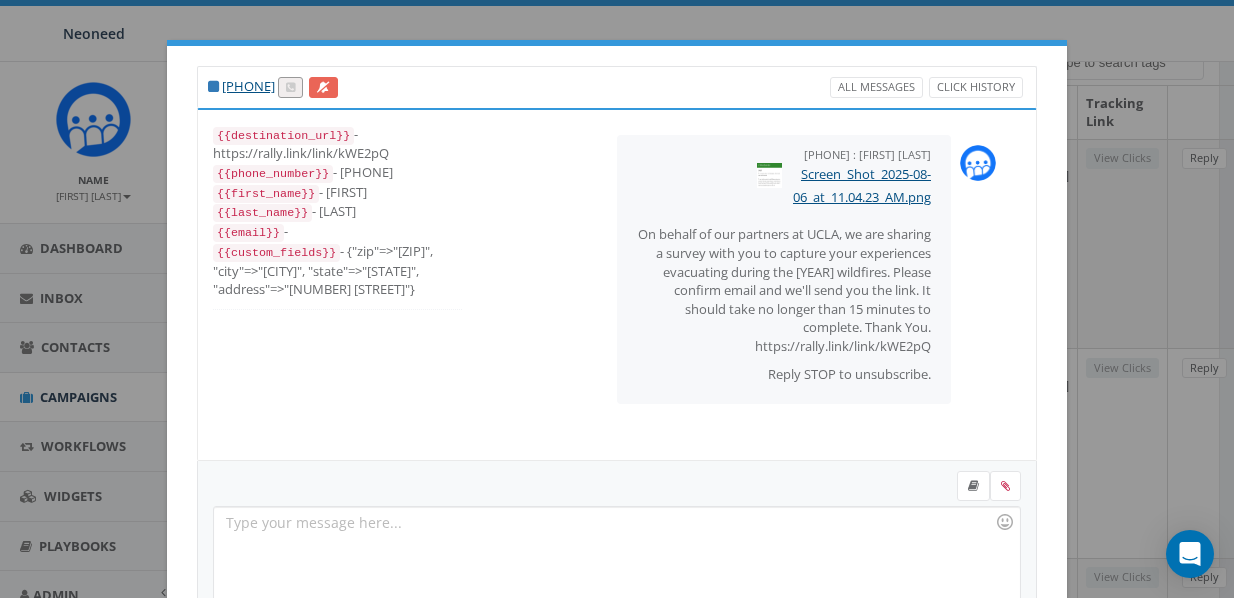 click at bounding box center (323, 87) 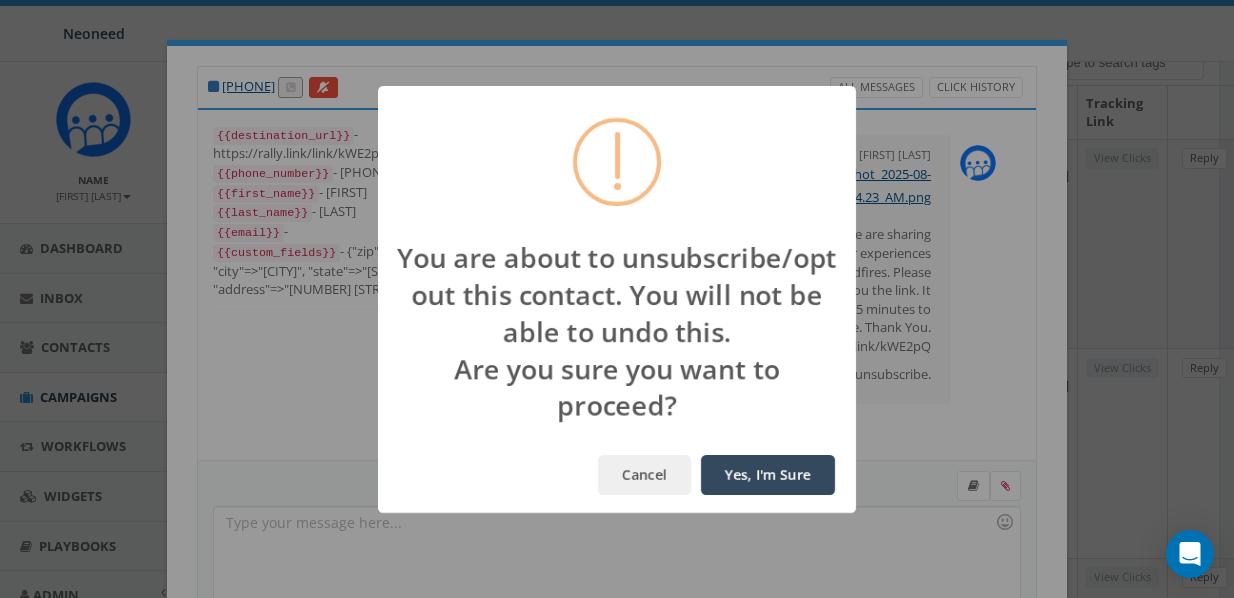 click on "Yes, I'm Sure" at bounding box center (768, 475) 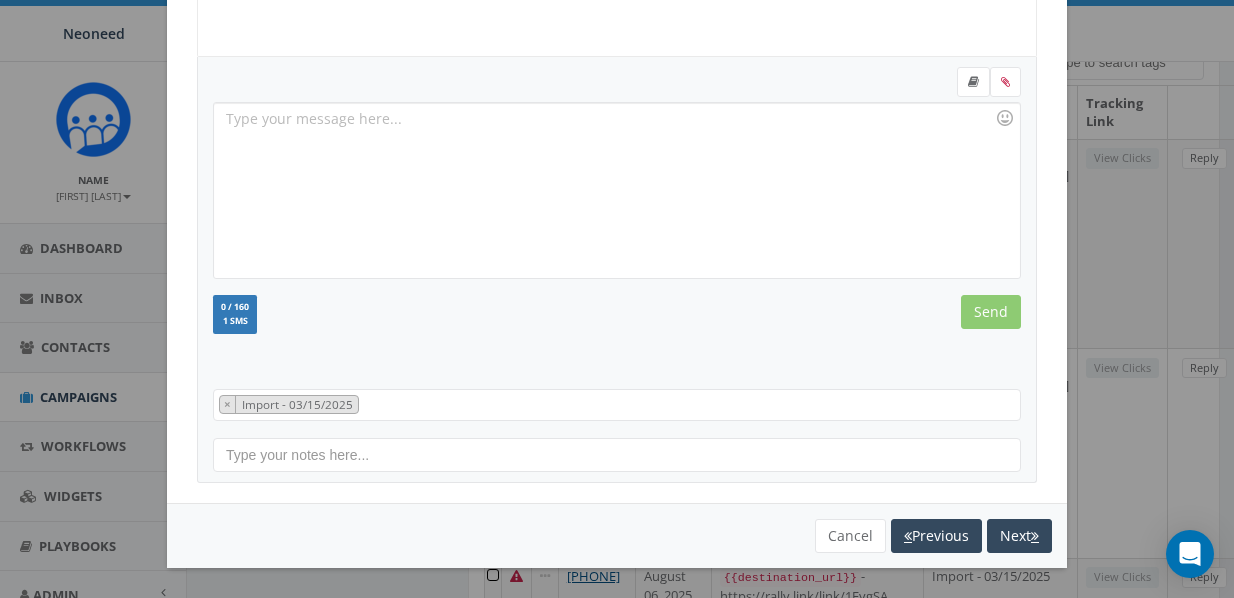 scroll, scrollTop: 405, scrollLeft: 0, axis: vertical 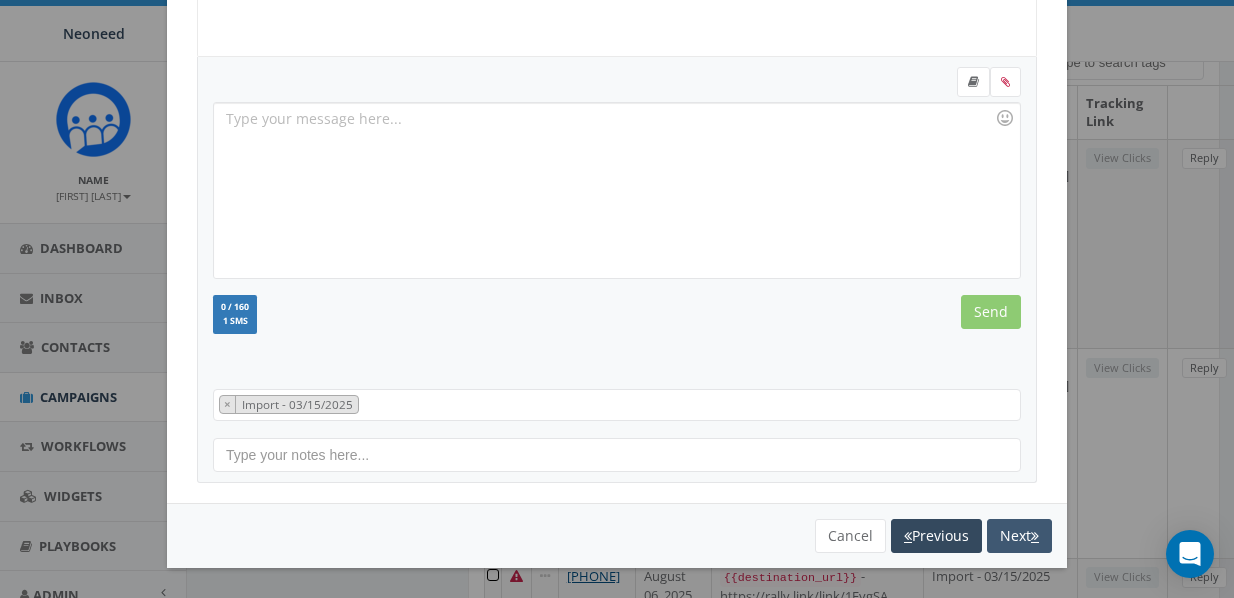 click on "Next" at bounding box center [1019, 536] 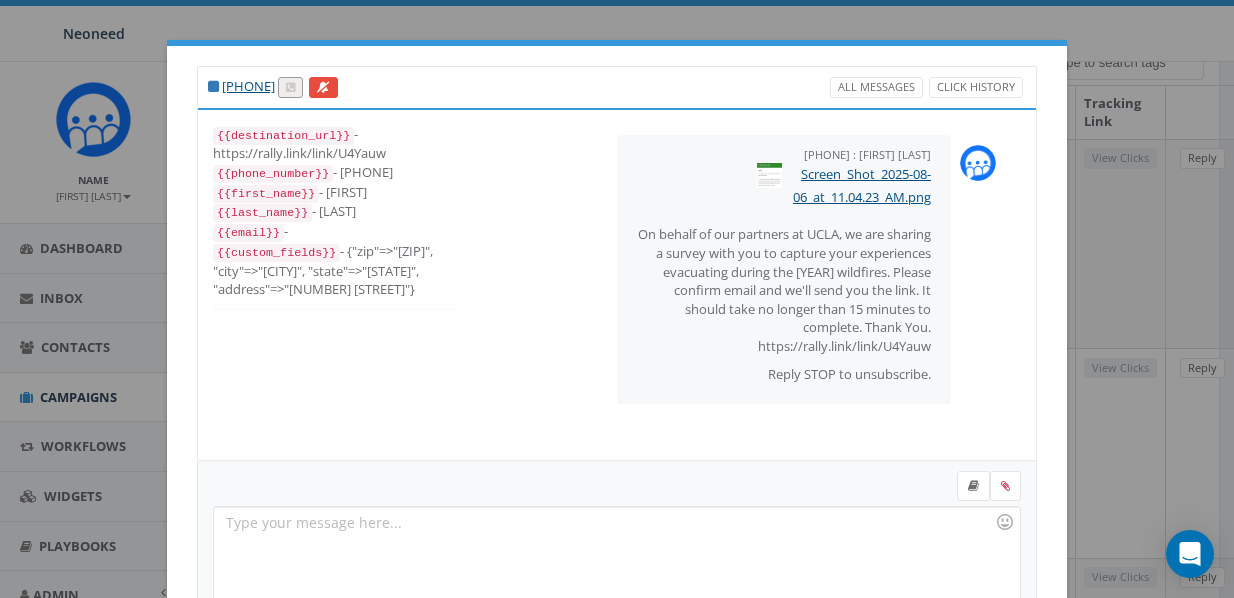 scroll, scrollTop: 0, scrollLeft: 0, axis: both 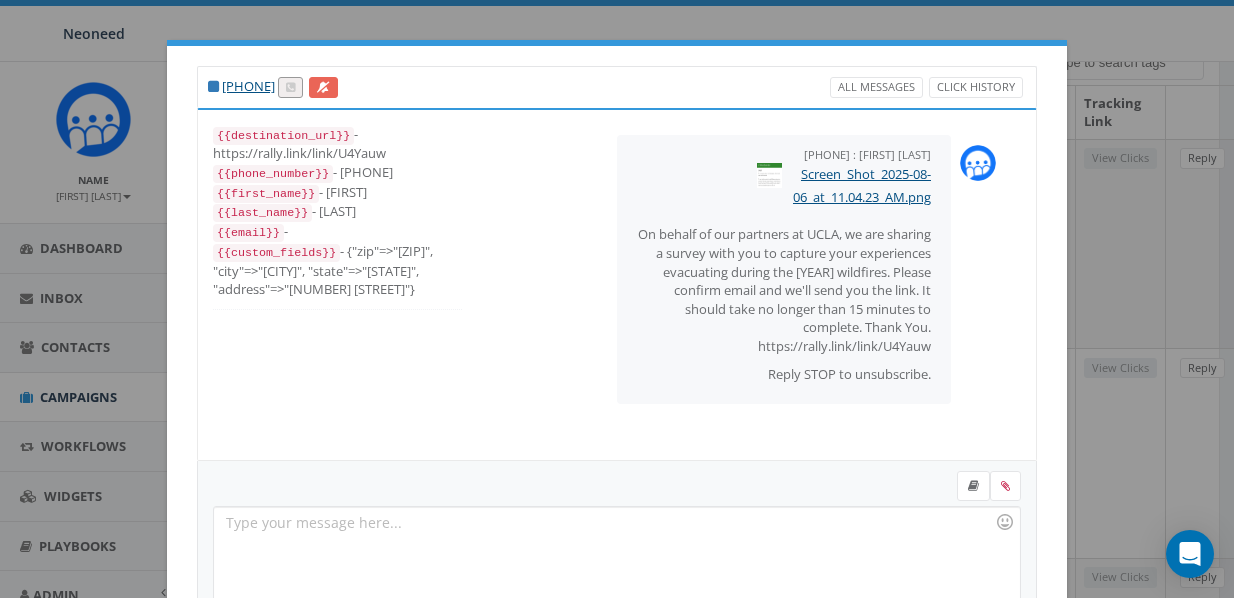 click at bounding box center [323, 87] 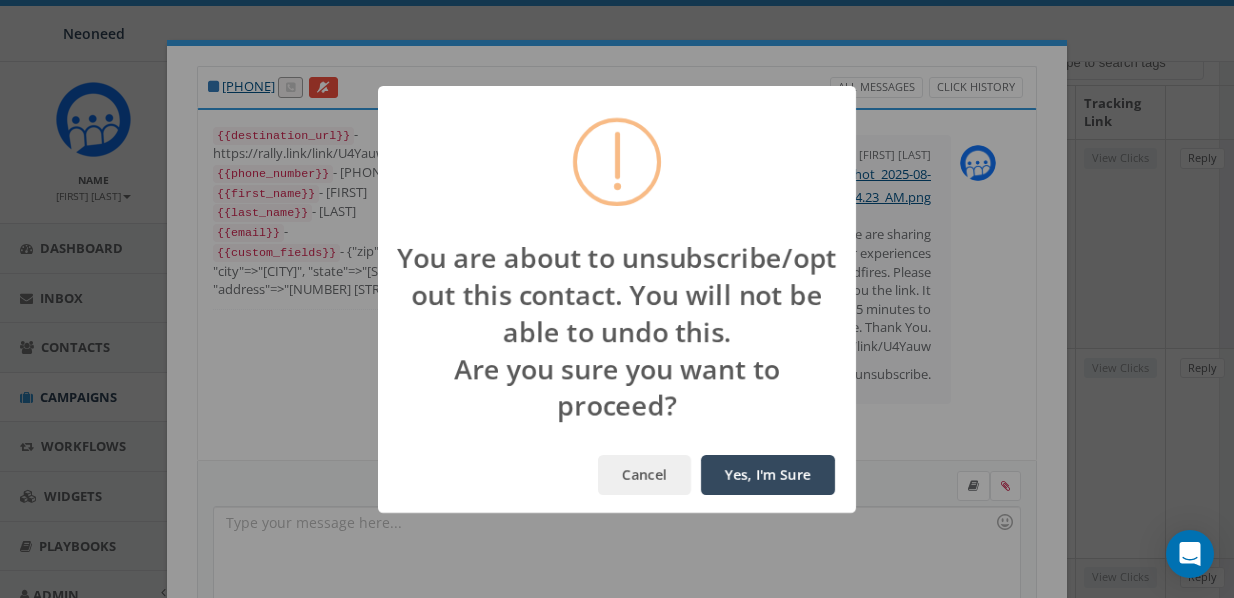 click on "You are about to unsubscribe/opt out this contact. You will not be able to undo this.
Are you sure you want to proceed?
Cancel
Yes, I'm Sure" at bounding box center (617, 299) 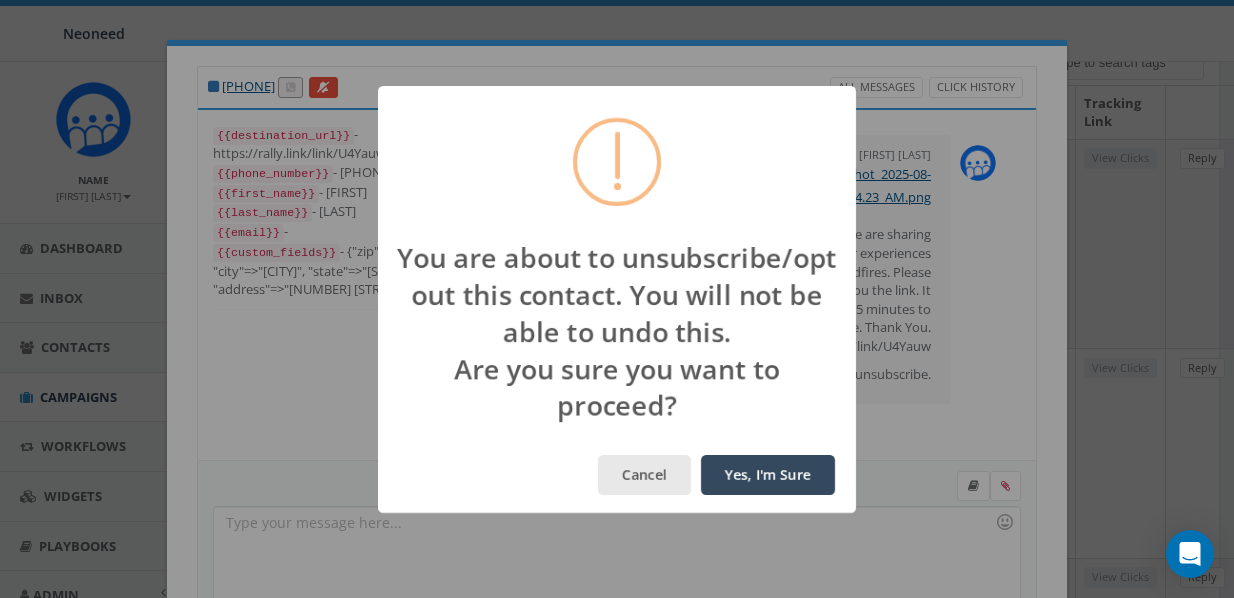 click on "Cancel" at bounding box center [644, 475] 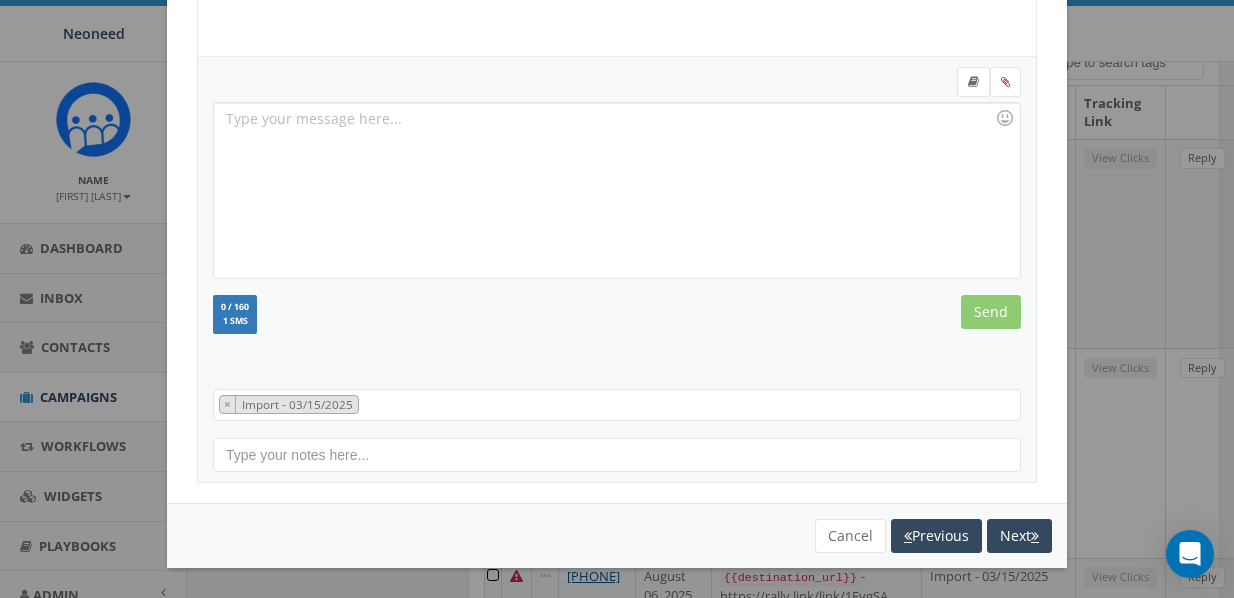 scroll, scrollTop: 405, scrollLeft: 0, axis: vertical 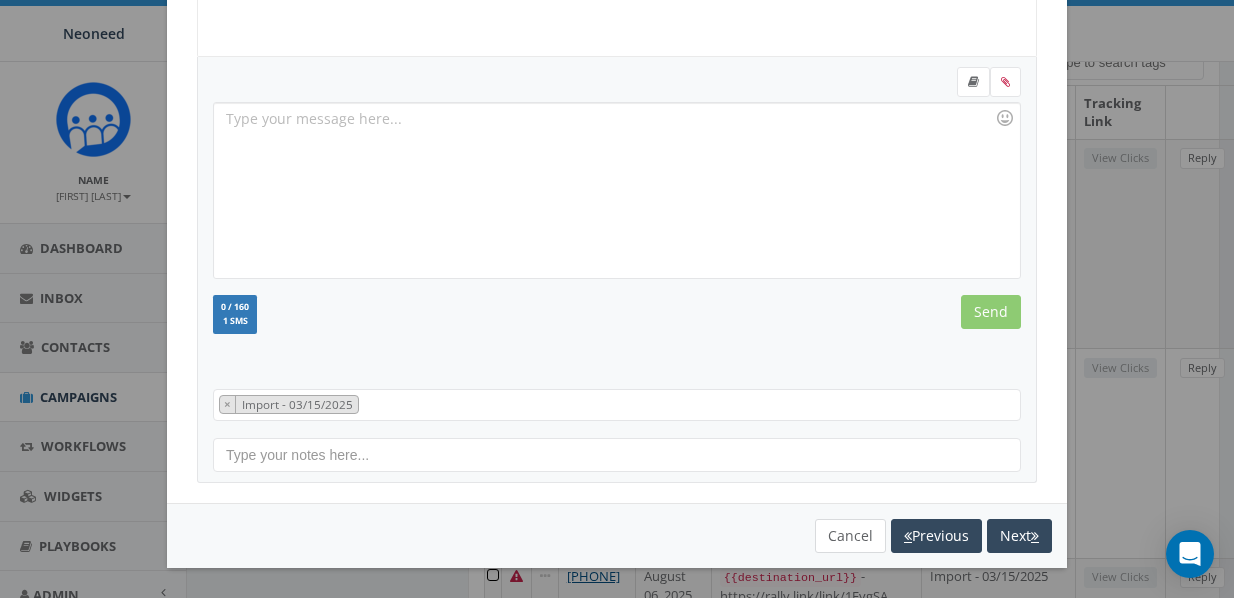 click on "Cancel" at bounding box center [850, 536] 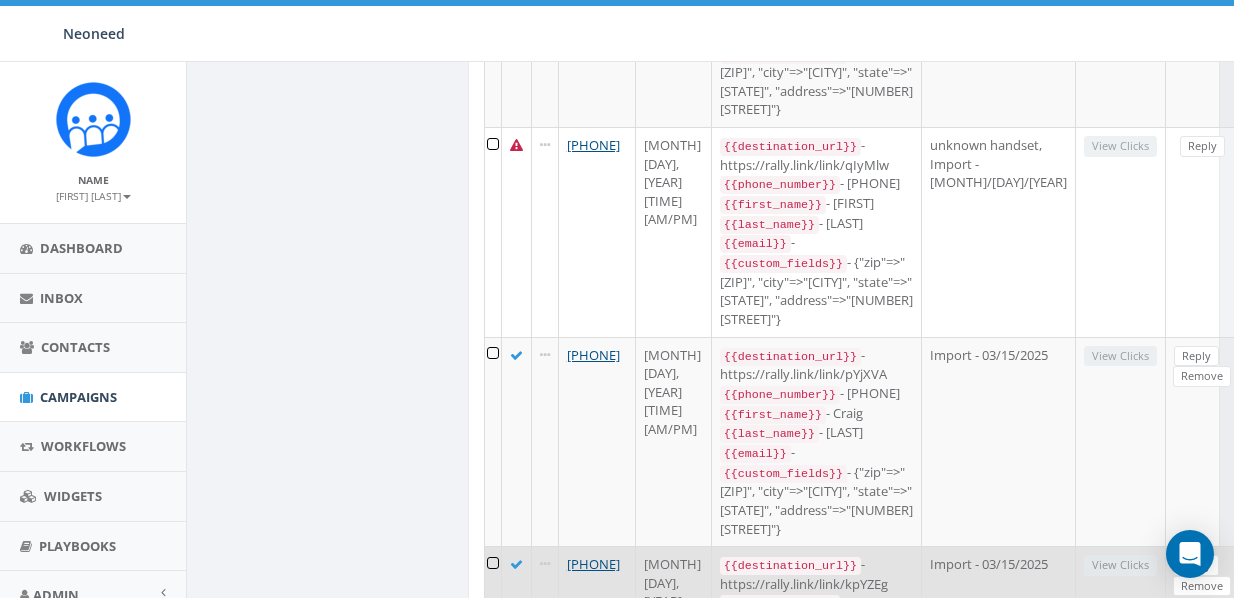 scroll, scrollTop: 1567, scrollLeft: 0, axis: vertical 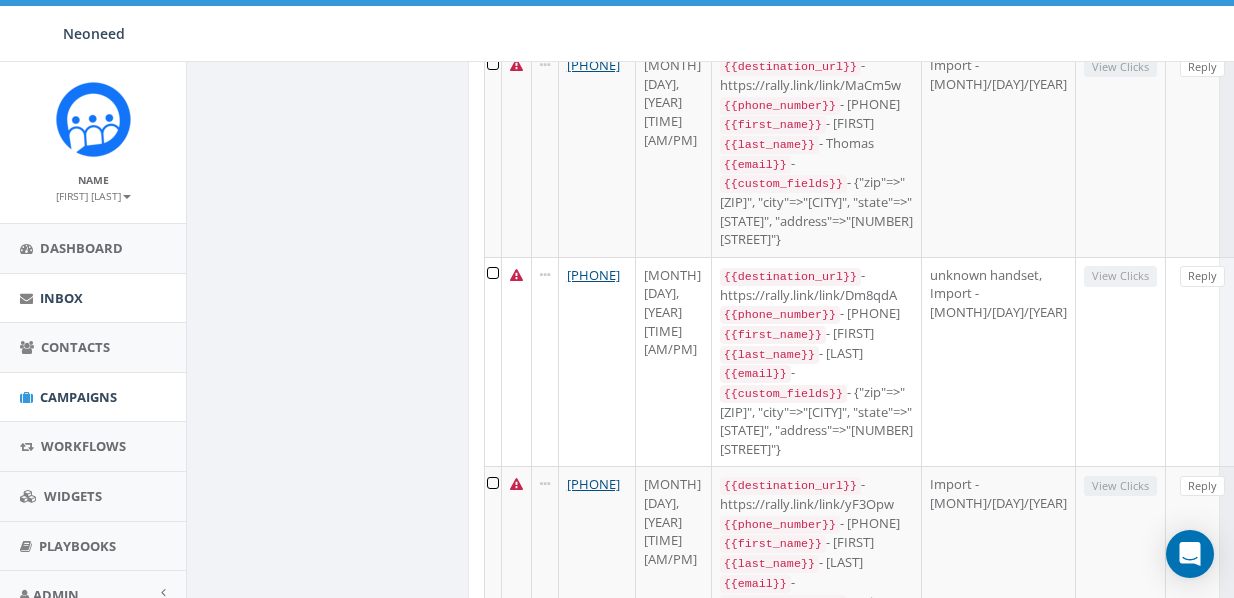 click on "Inbox" at bounding box center (61, 298) 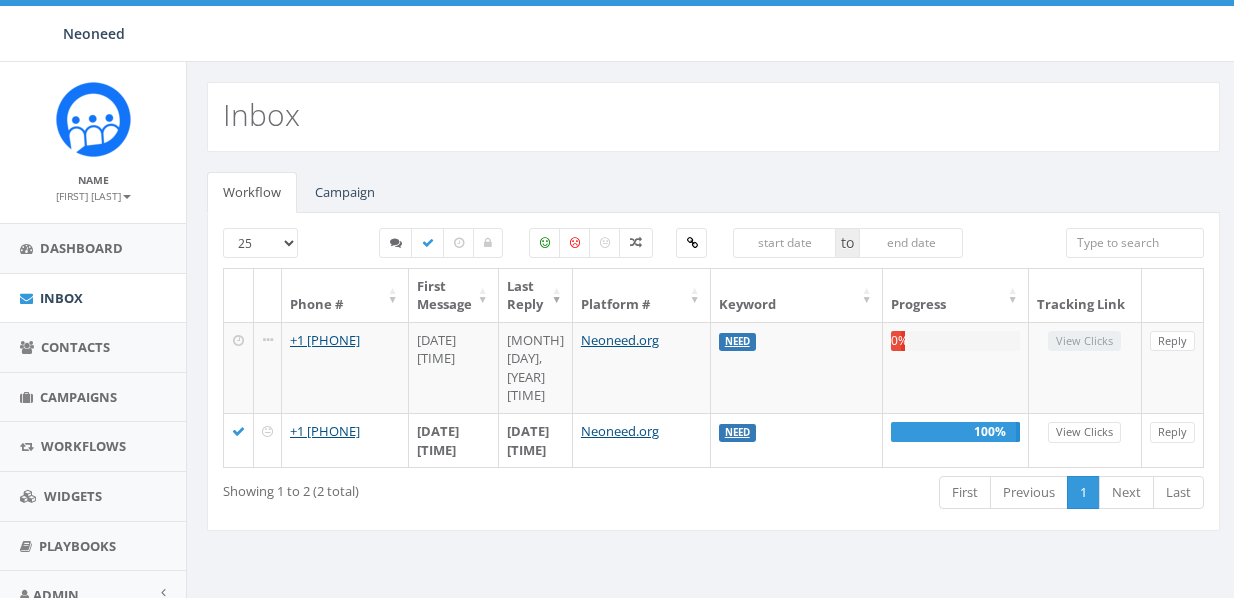 select on "100" 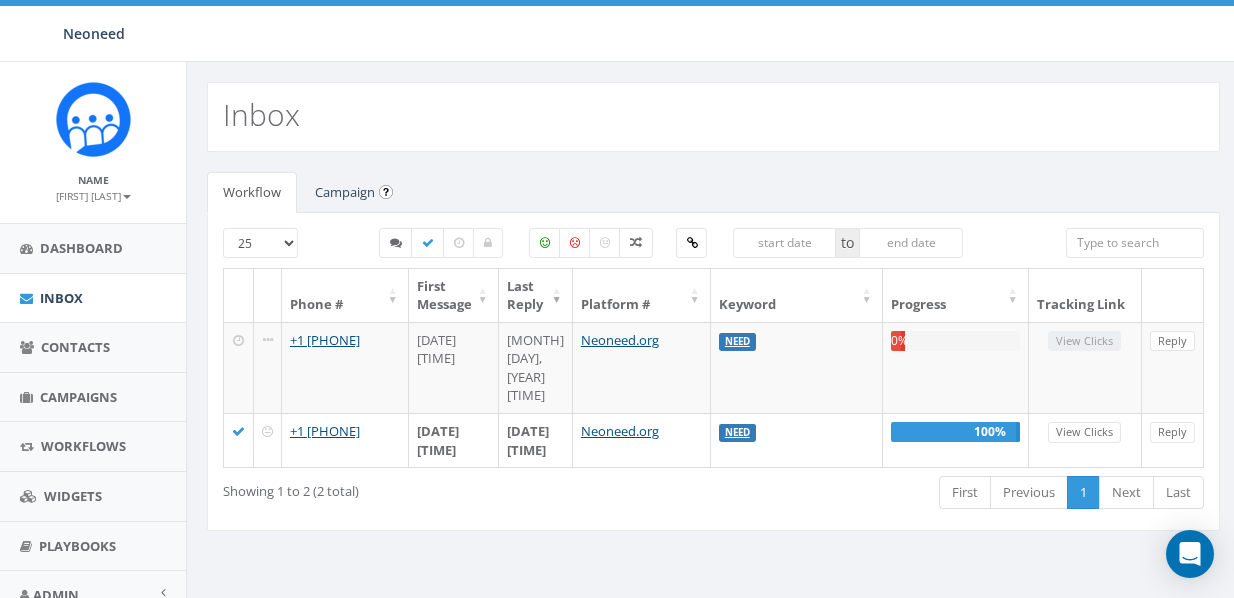 click on "Campaign" at bounding box center [345, 192] 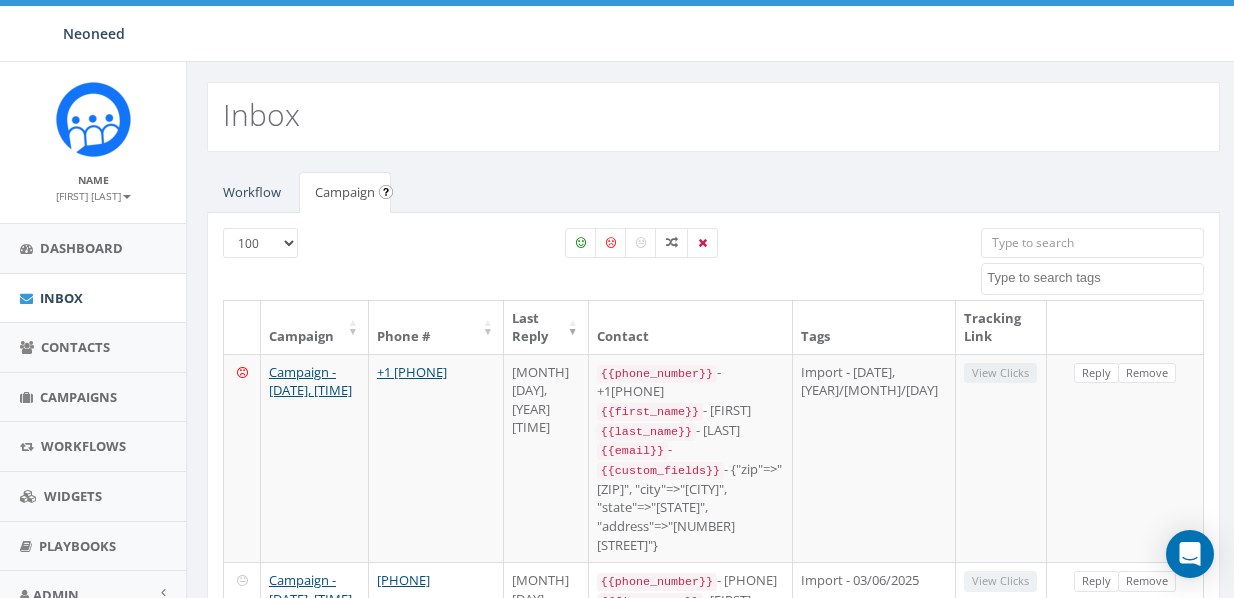 scroll, scrollTop: 0, scrollLeft: 0, axis: both 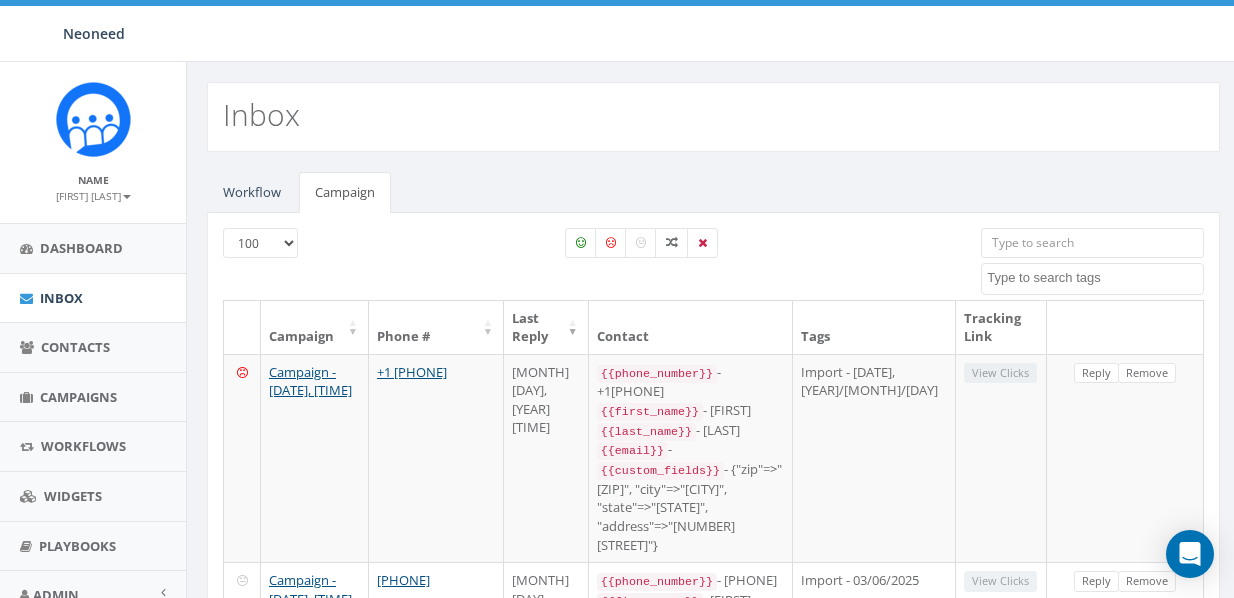 click at bounding box center [617, 3] 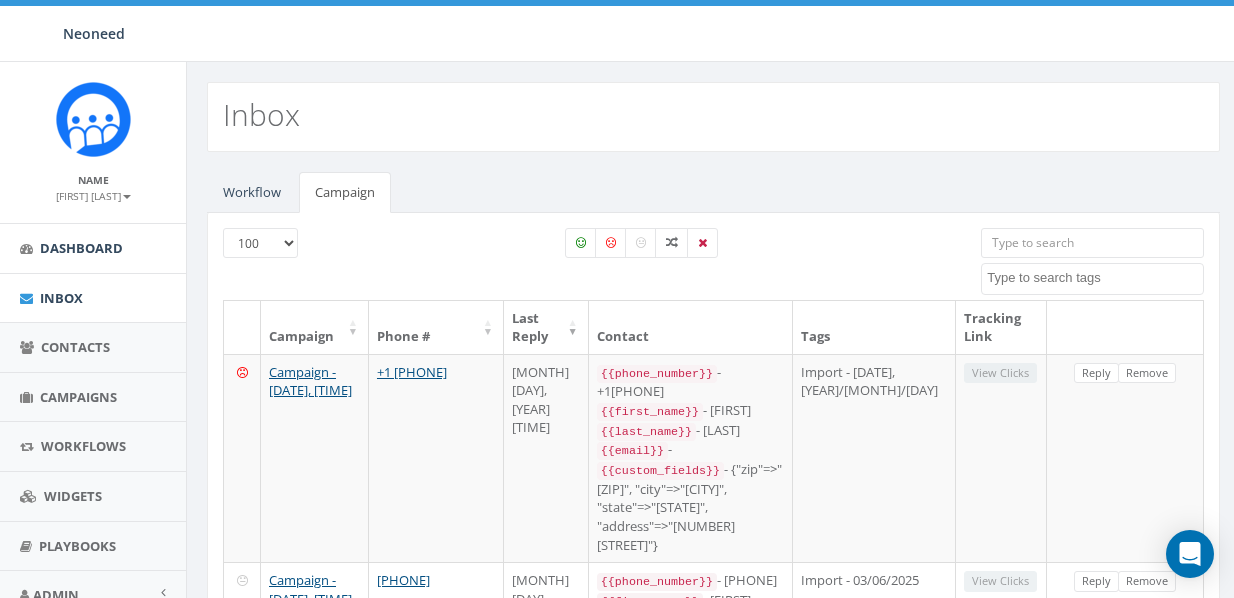 click on "Dashboard" at bounding box center [81, 248] 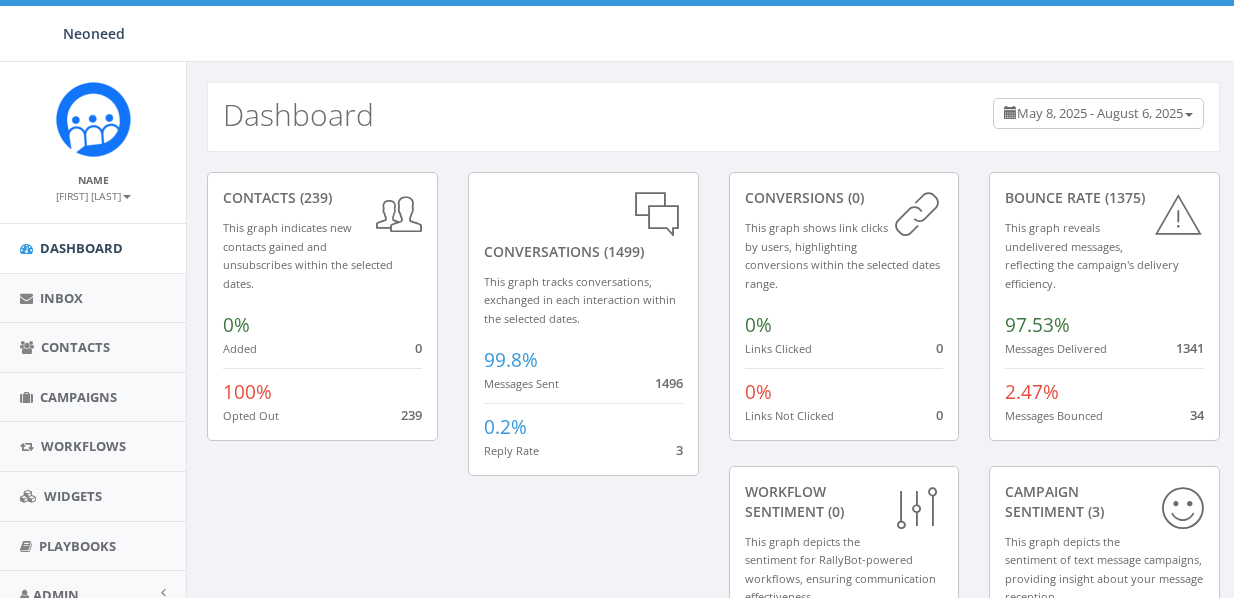 scroll, scrollTop: 0, scrollLeft: 0, axis: both 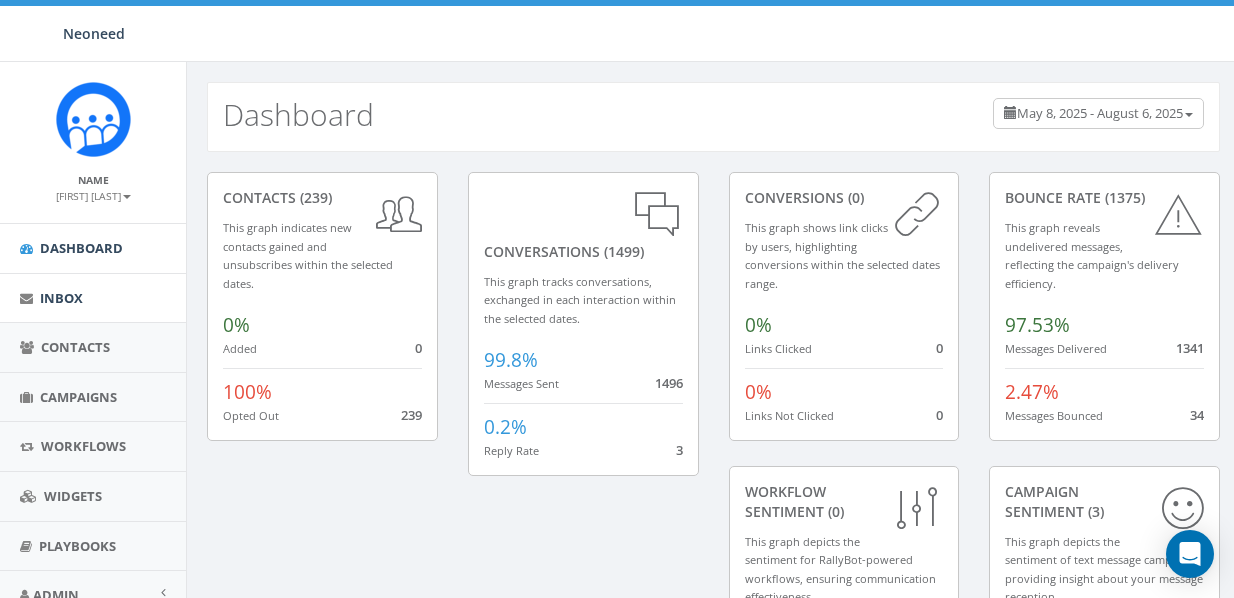 click on "Inbox" at bounding box center [61, 298] 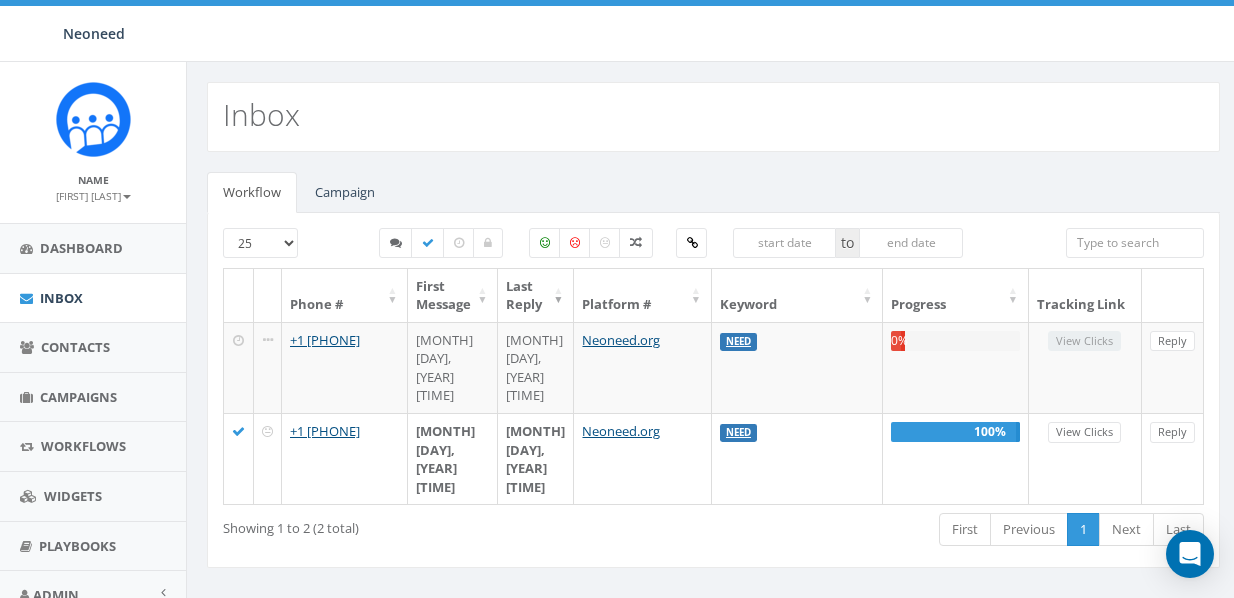 select on "100" 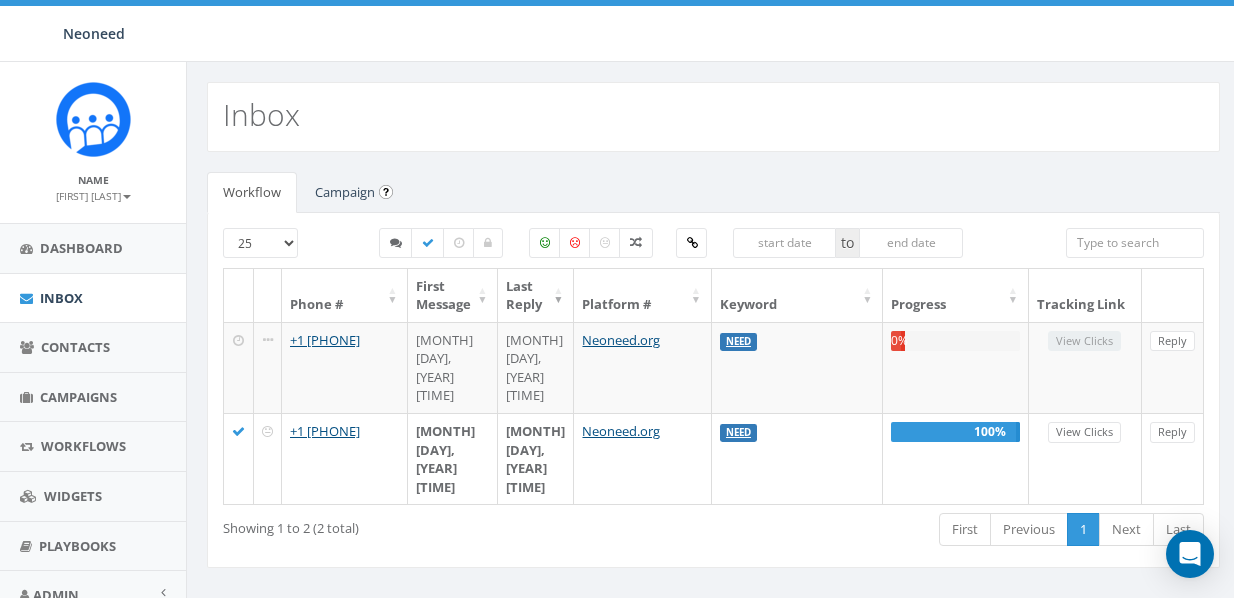 click on "Campaign" at bounding box center (345, 192) 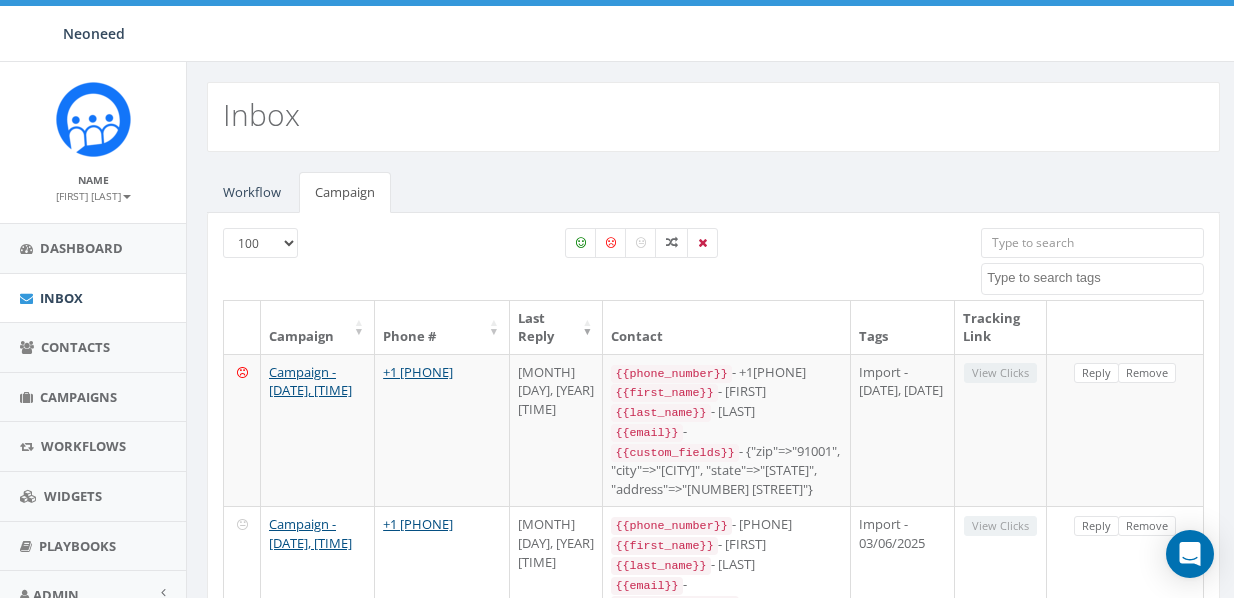 scroll, scrollTop: 0, scrollLeft: 0, axis: both 